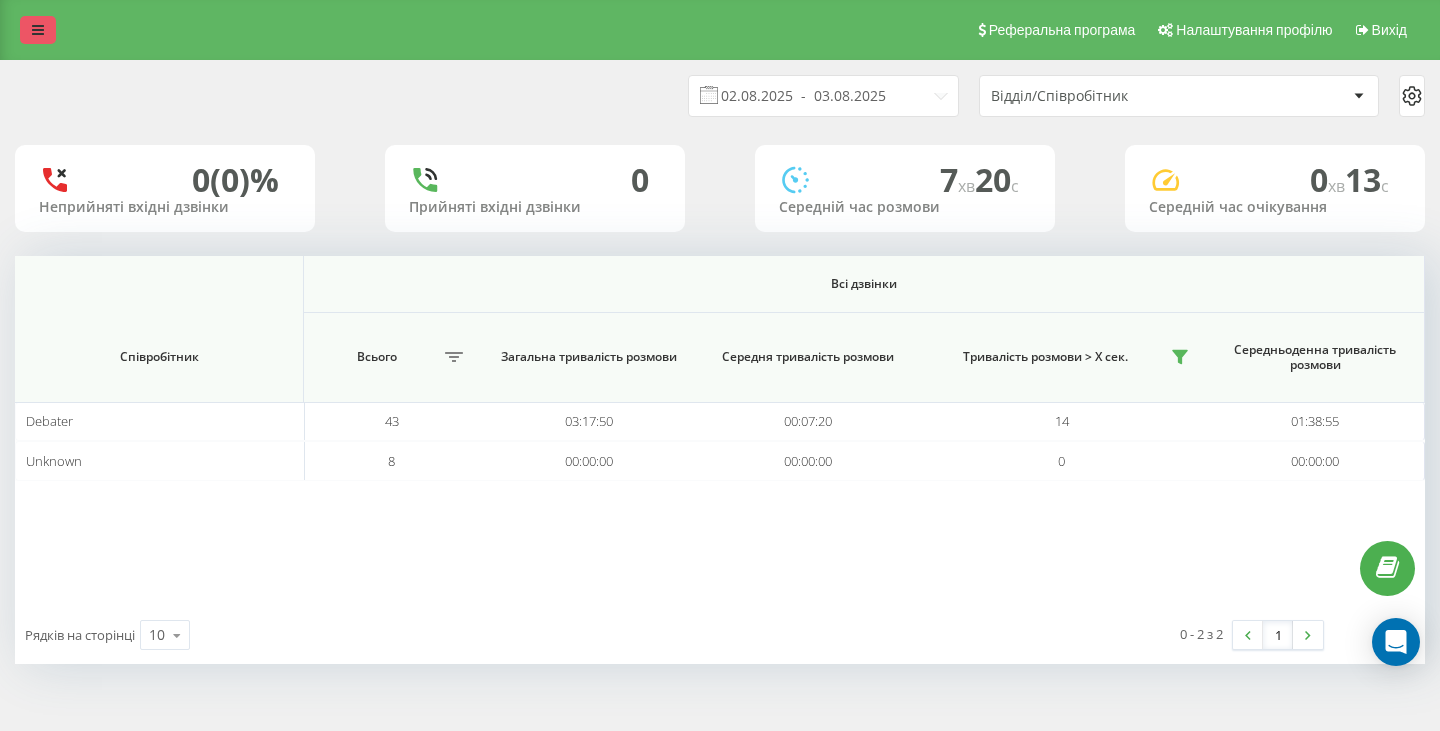 scroll, scrollTop: 0, scrollLeft: 0, axis: both 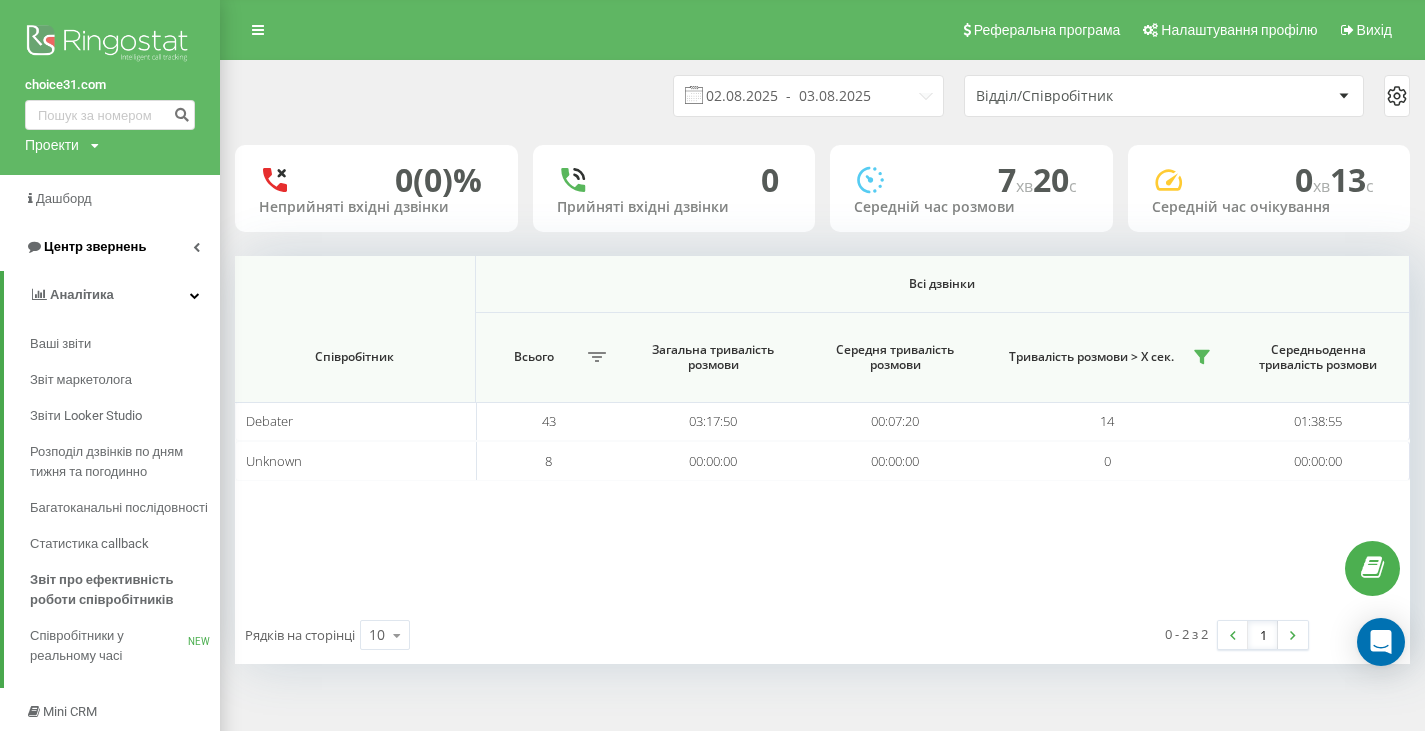 click on "Центр звернень" at bounding box center (95, 246) 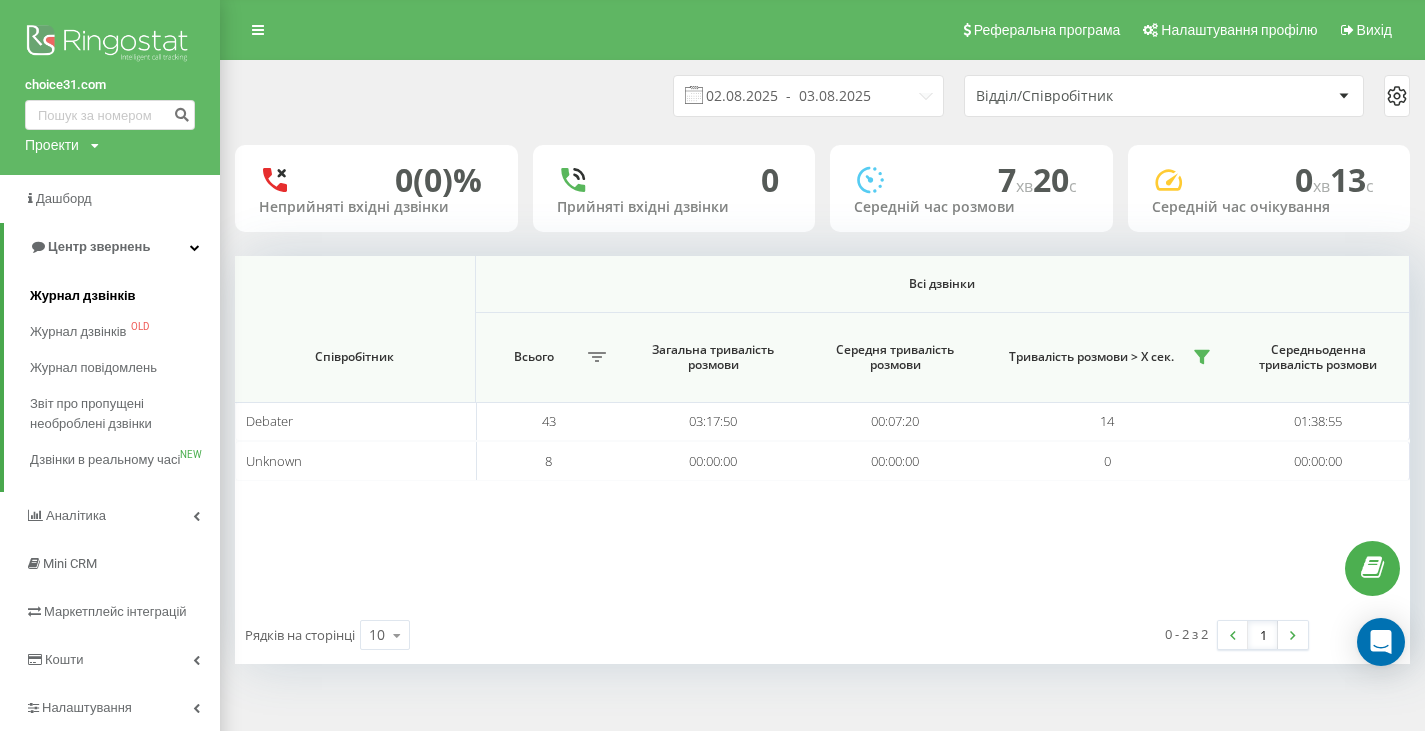 click on "Журнал дзвінків" at bounding box center (83, 296) 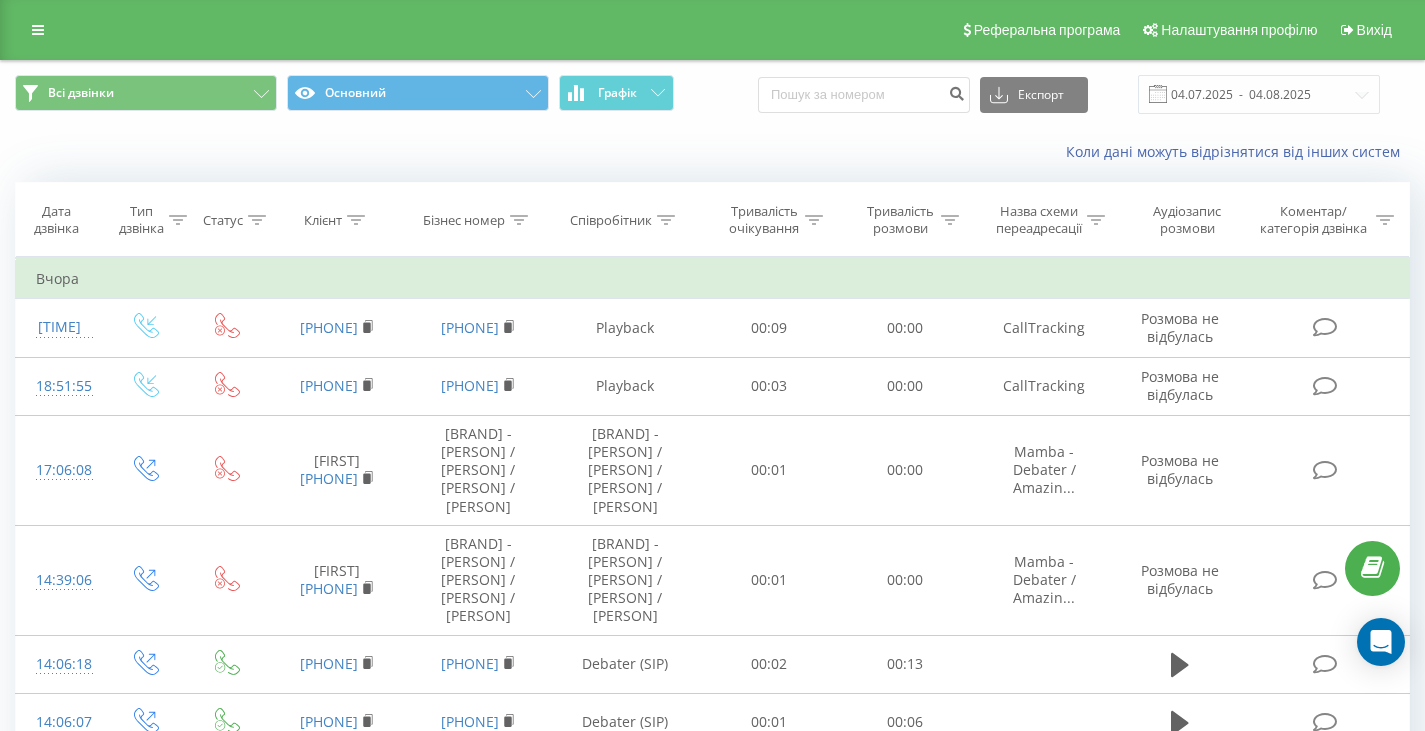 scroll, scrollTop: 111, scrollLeft: 0, axis: vertical 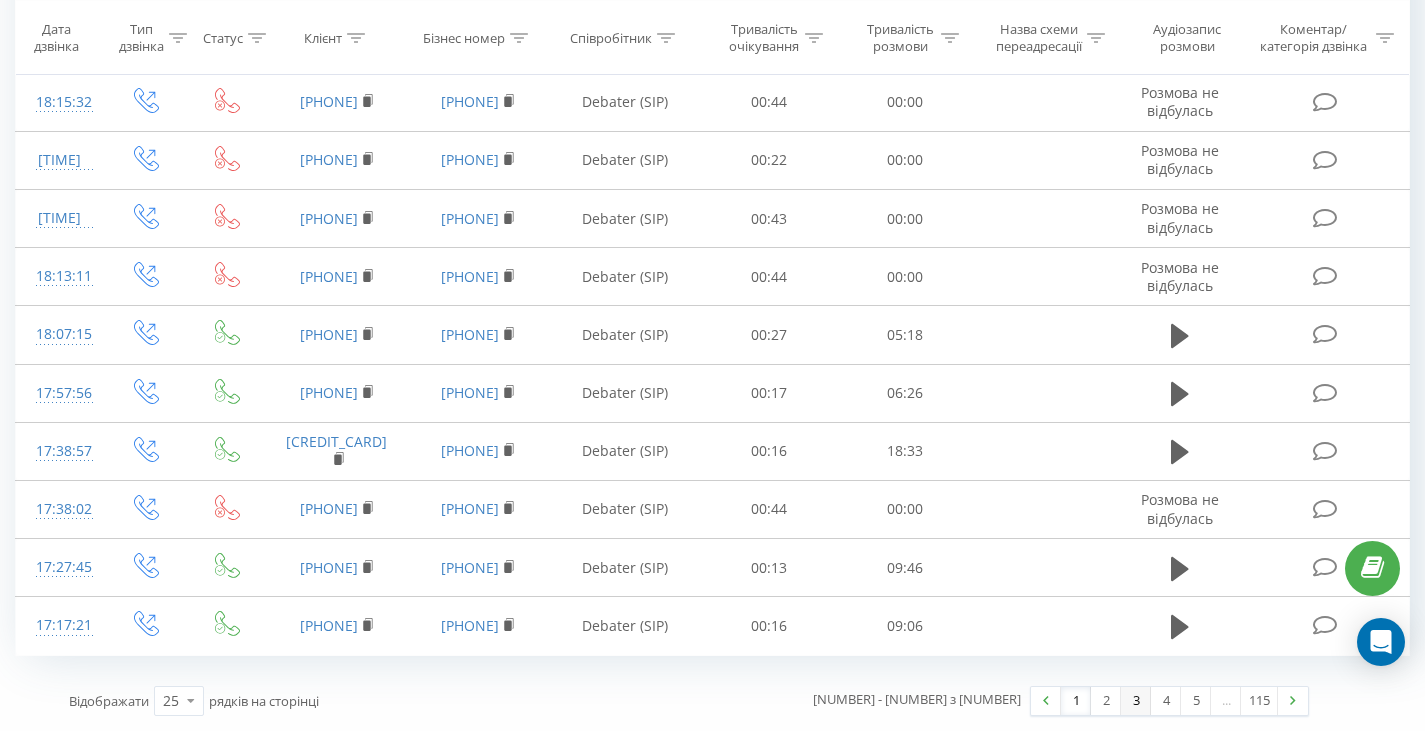click on "3" at bounding box center (1136, 701) 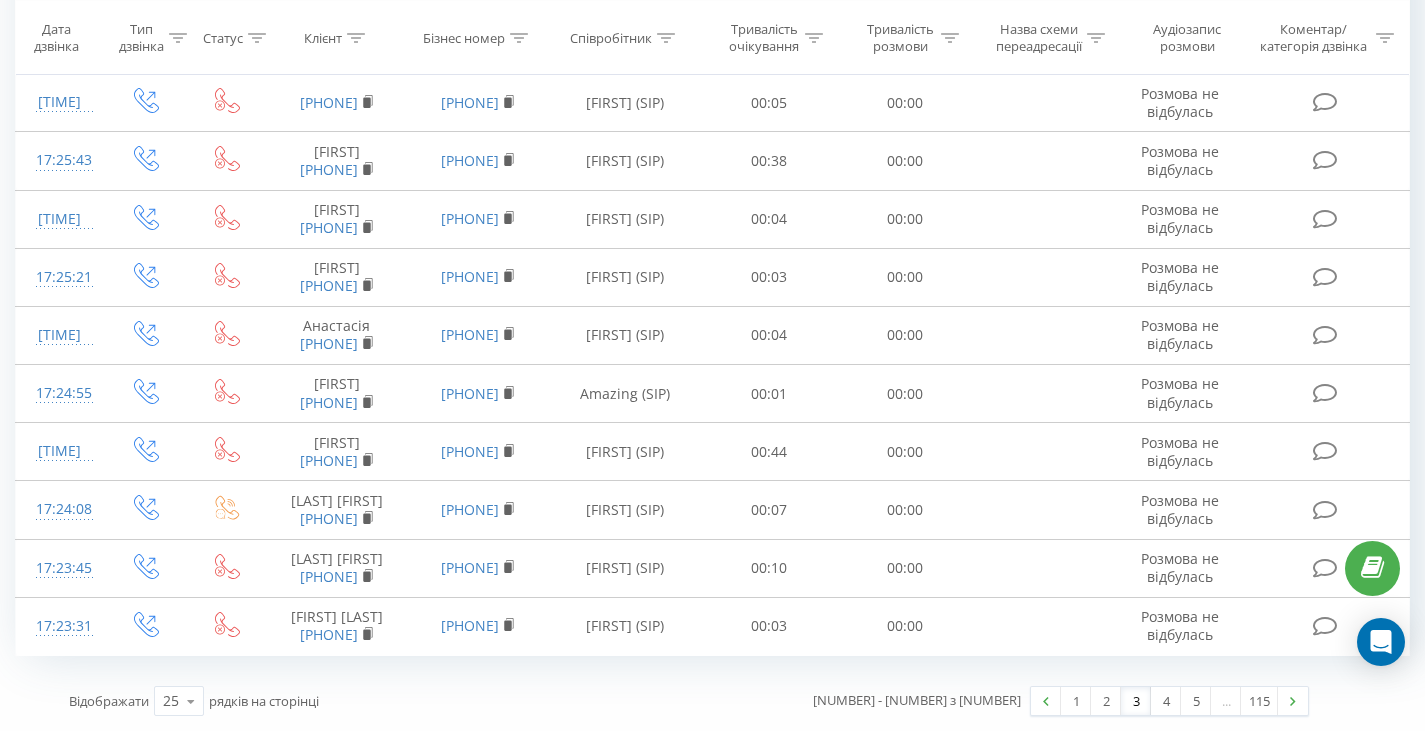 scroll, scrollTop: 1463, scrollLeft: 0, axis: vertical 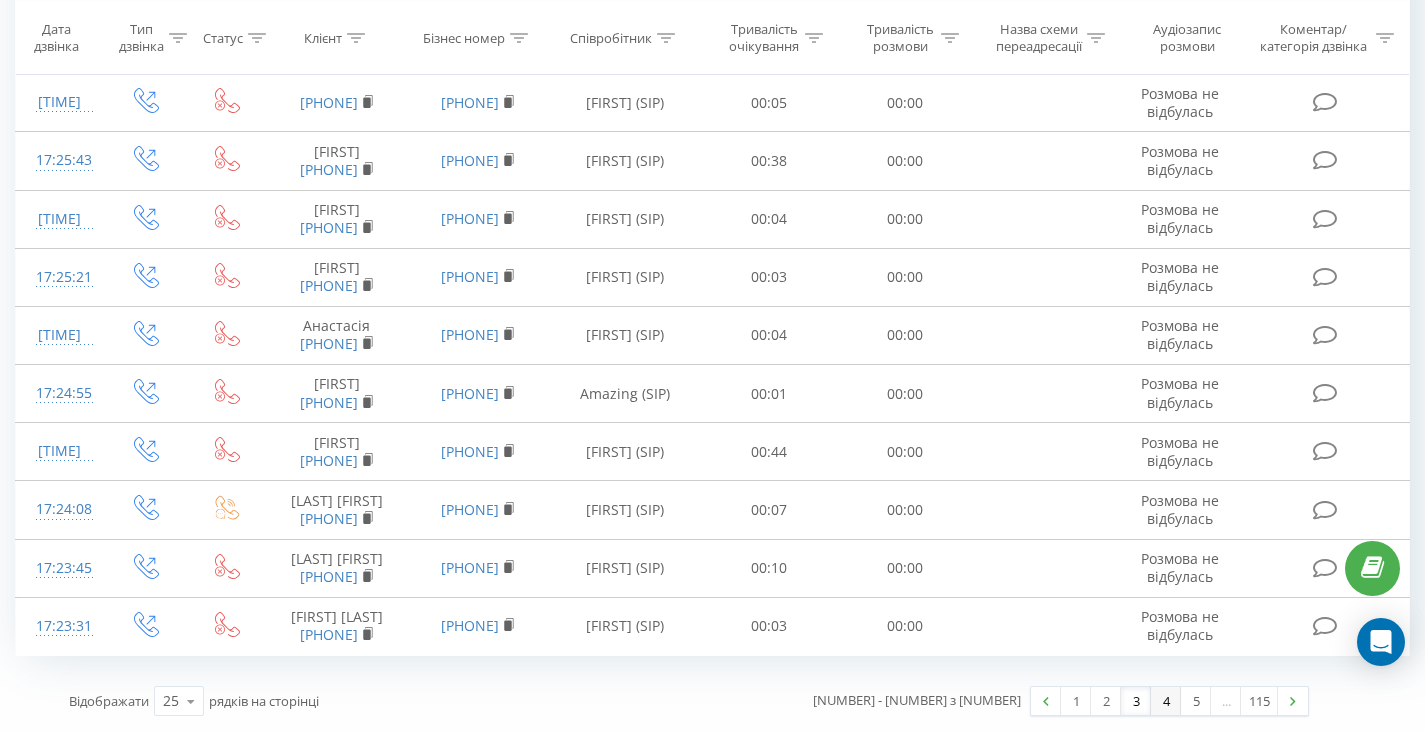 click on "4" at bounding box center (1166, 701) 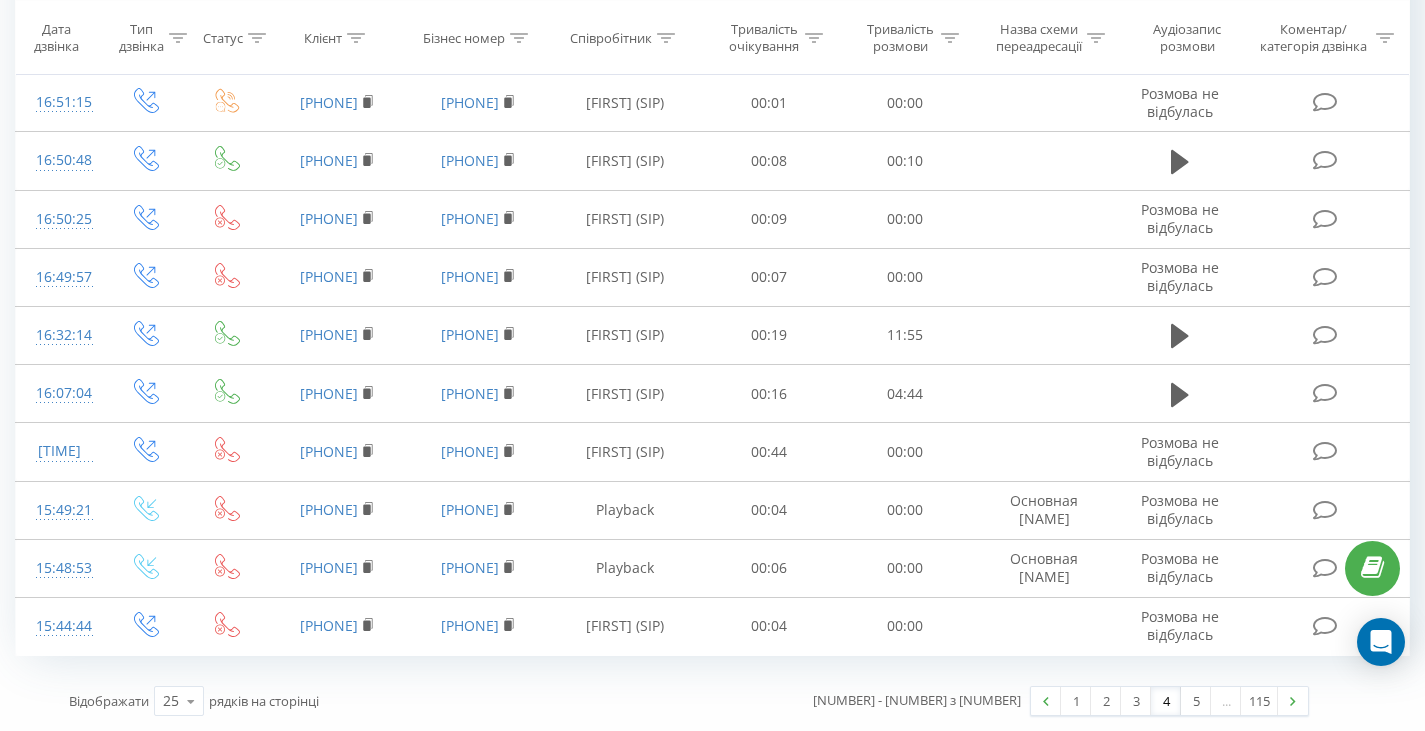 scroll, scrollTop: 1160, scrollLeft: 0, axis: vertical 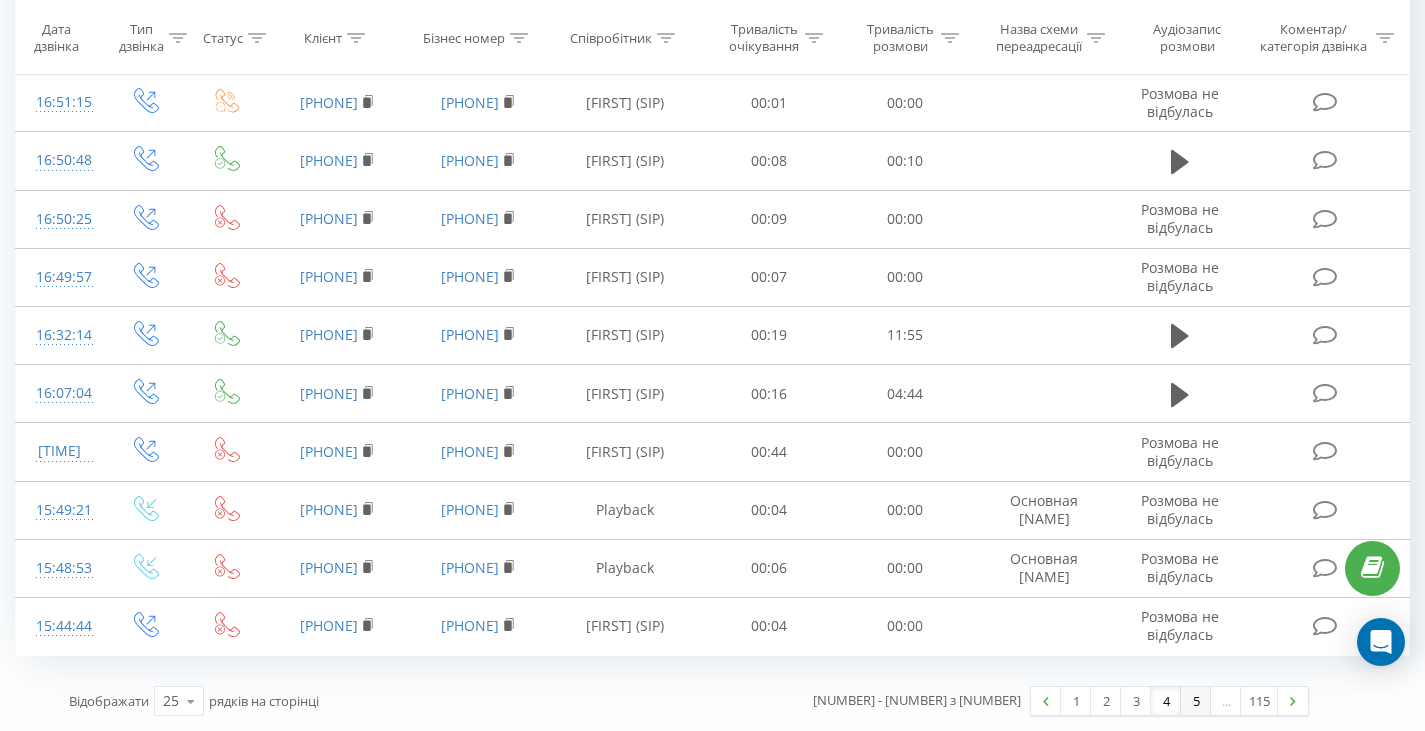 click on "5" at bounding box center (1196, 701) 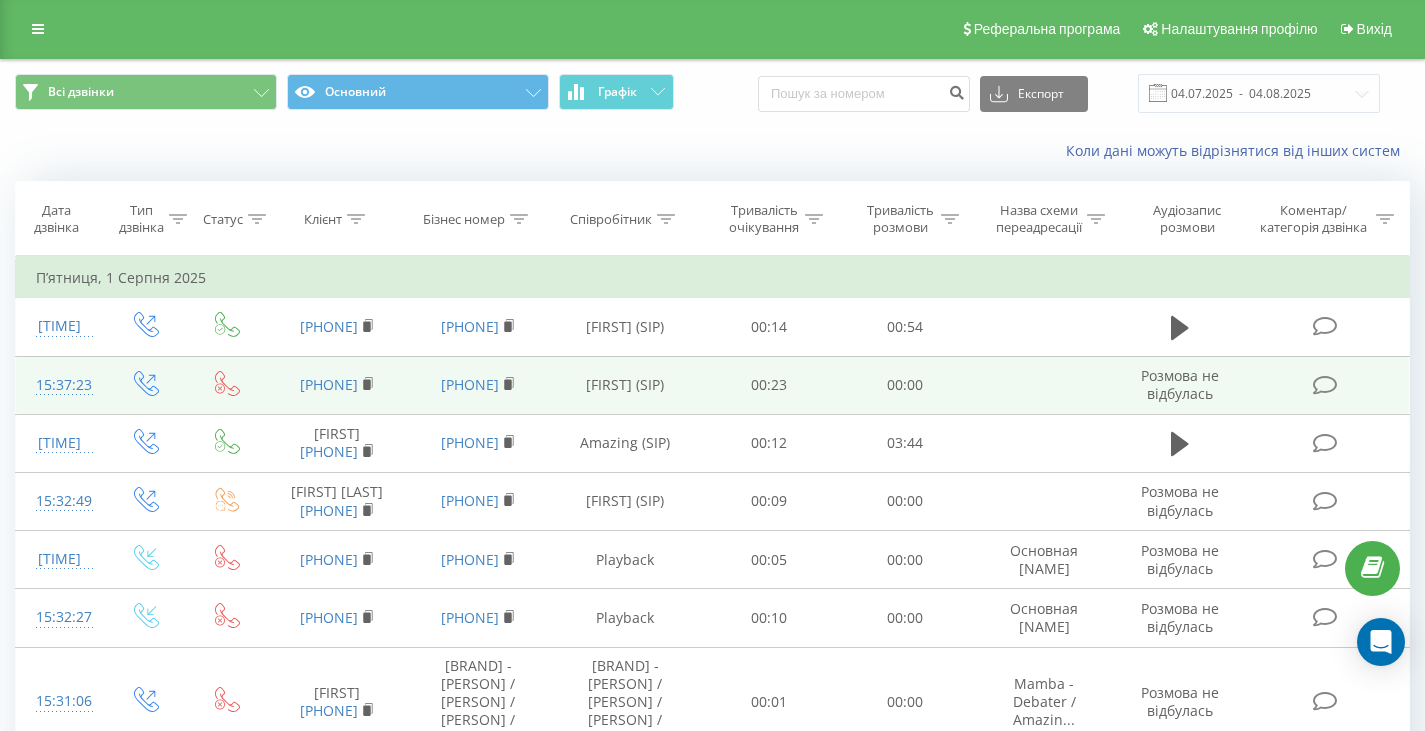 scroll, scrollTop: 0, scrollLeft: 0, axis: both 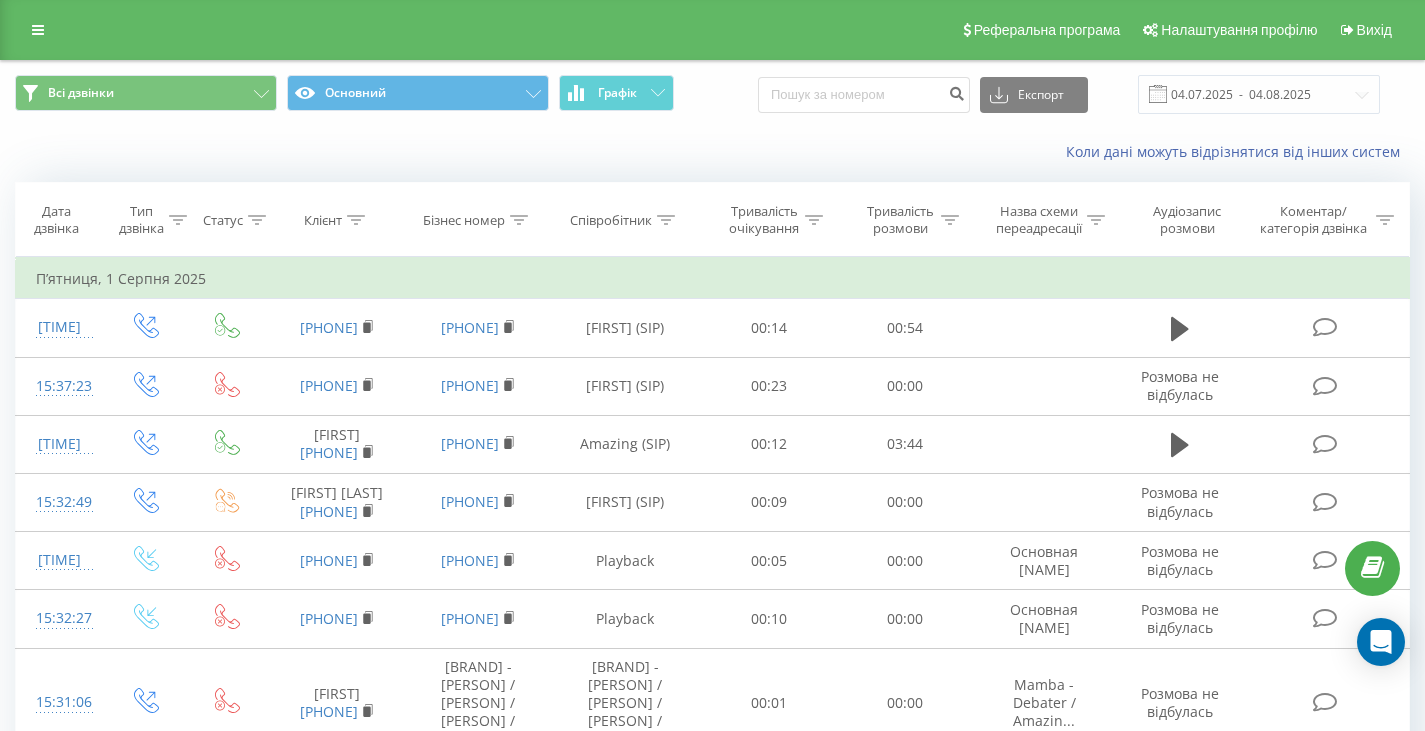 click 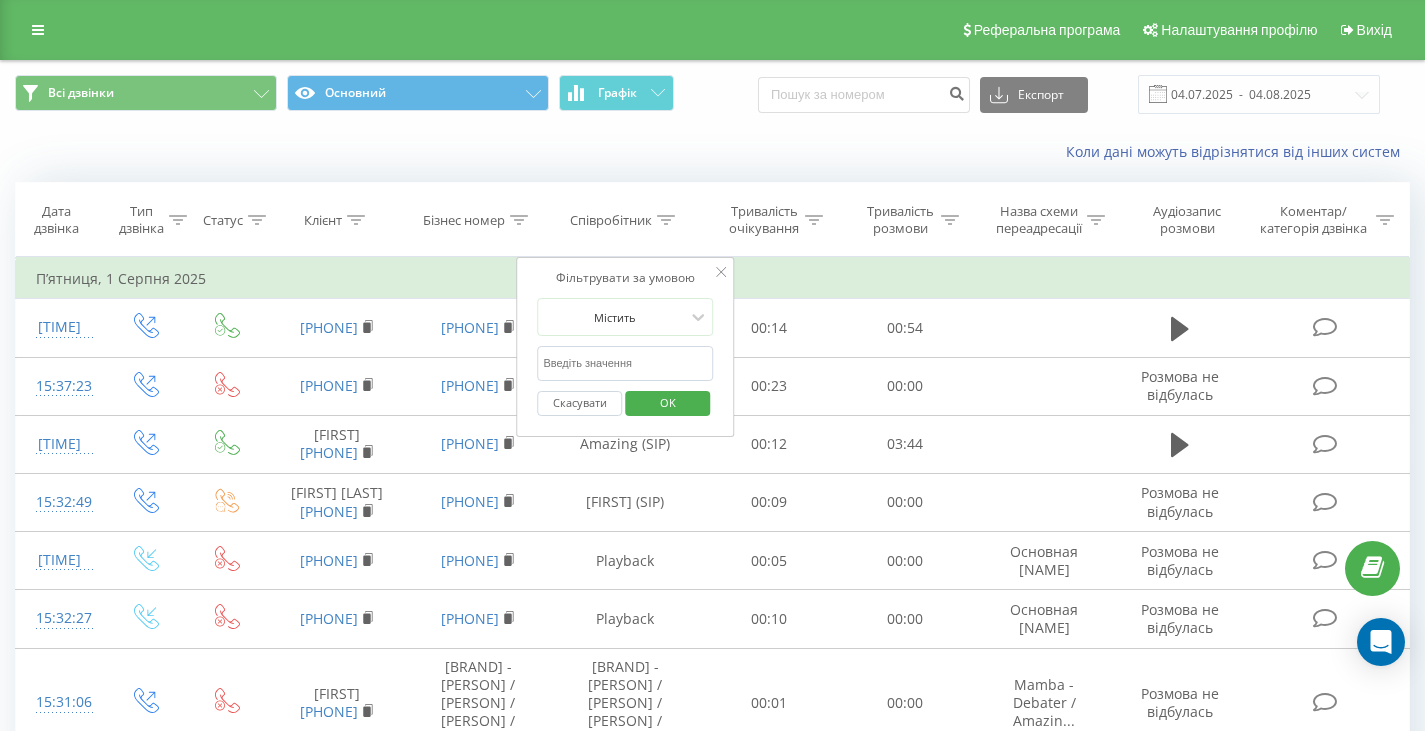 click at bounding box center [625, 363] 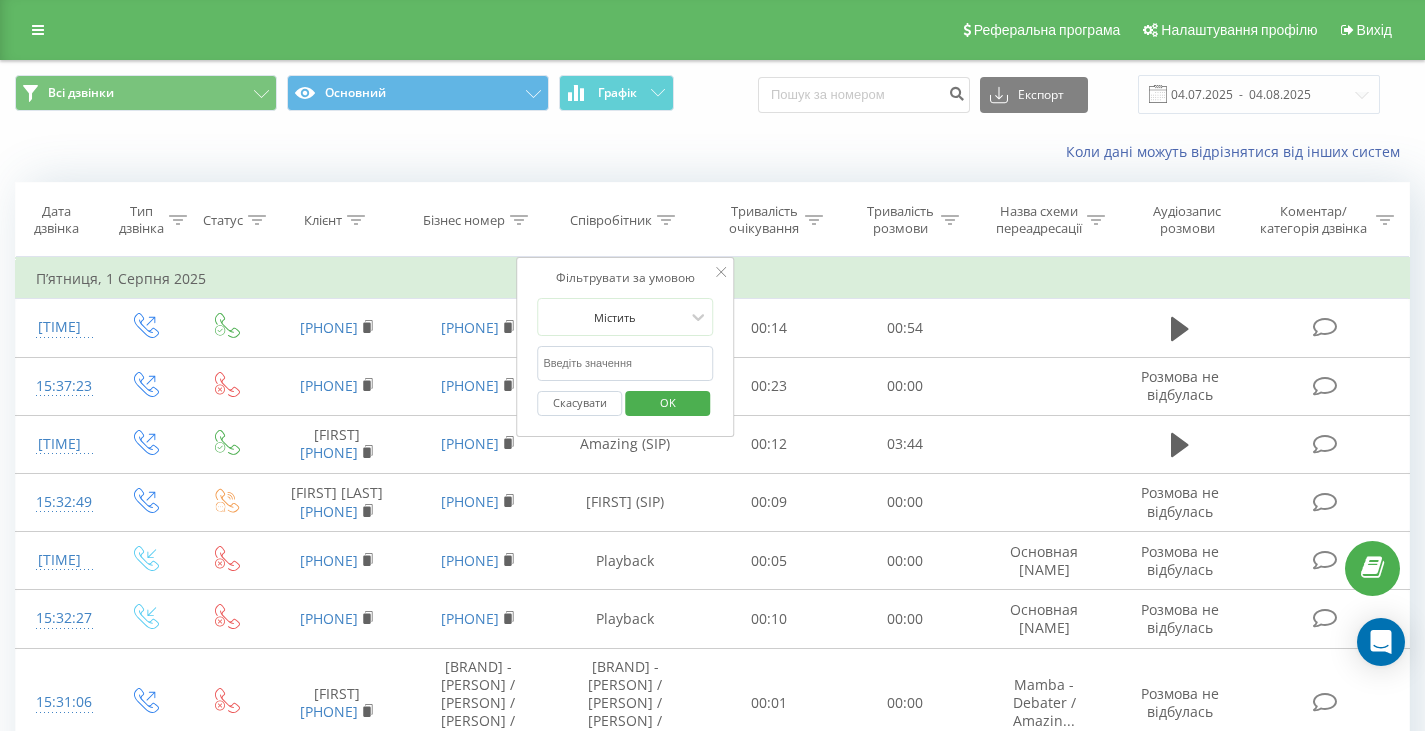 type on "mam" 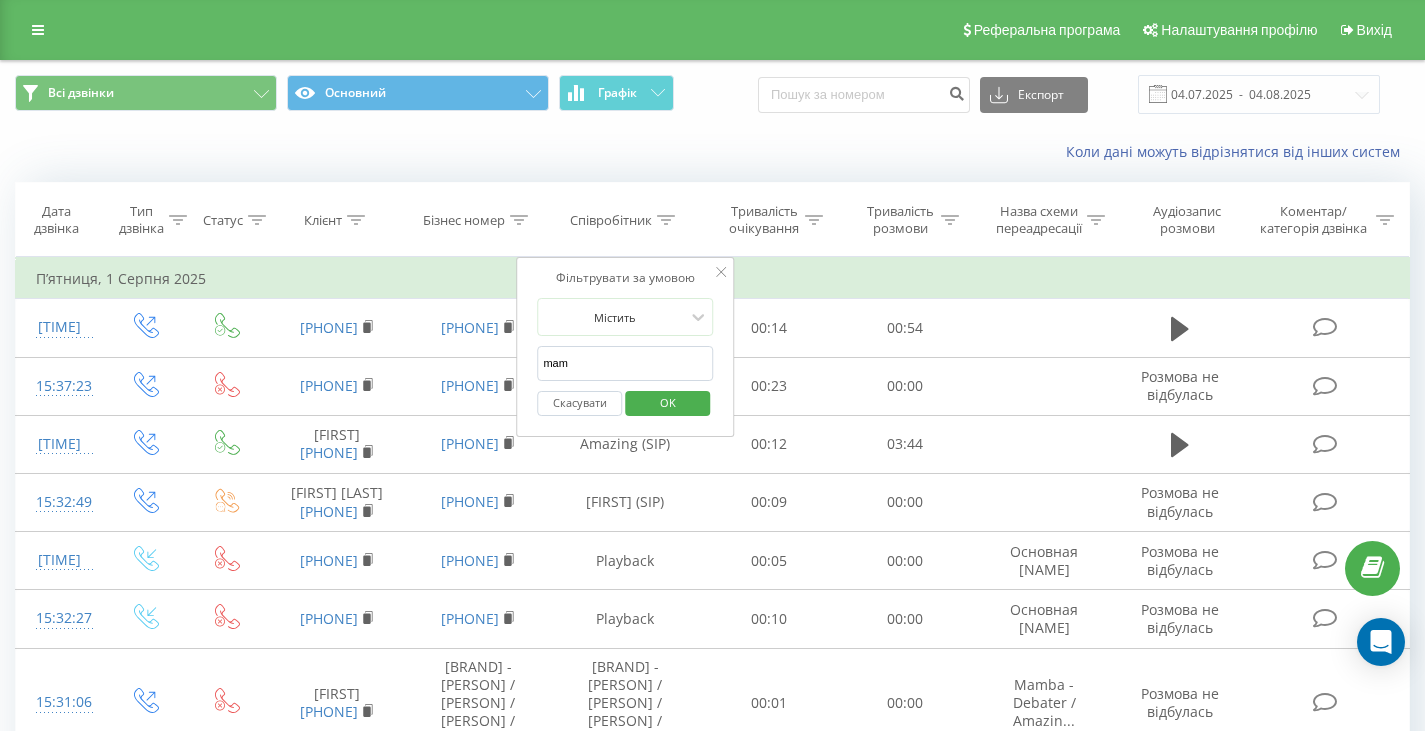 click on "OK" at bounding box center [668, 402] 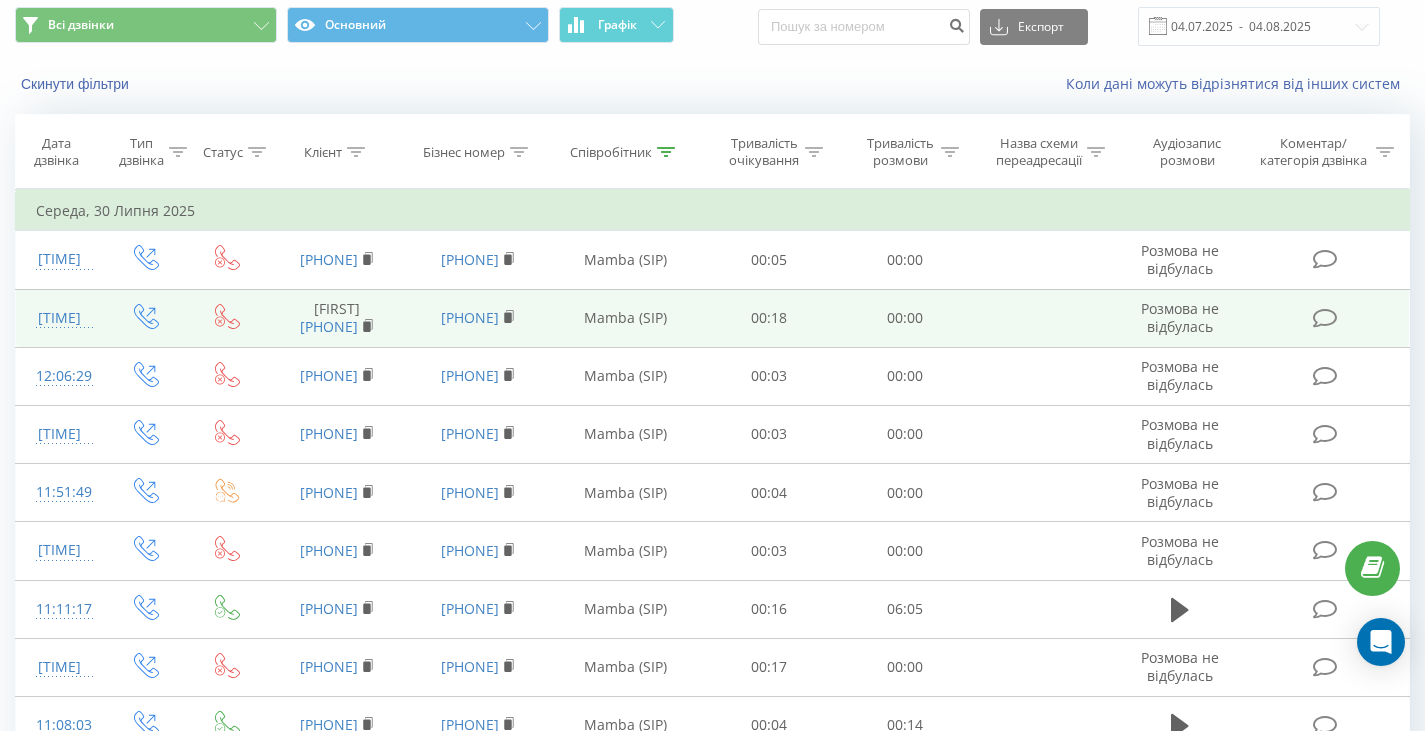 scroll, scrollTop: 0, scrollLeft: 0, axis: both 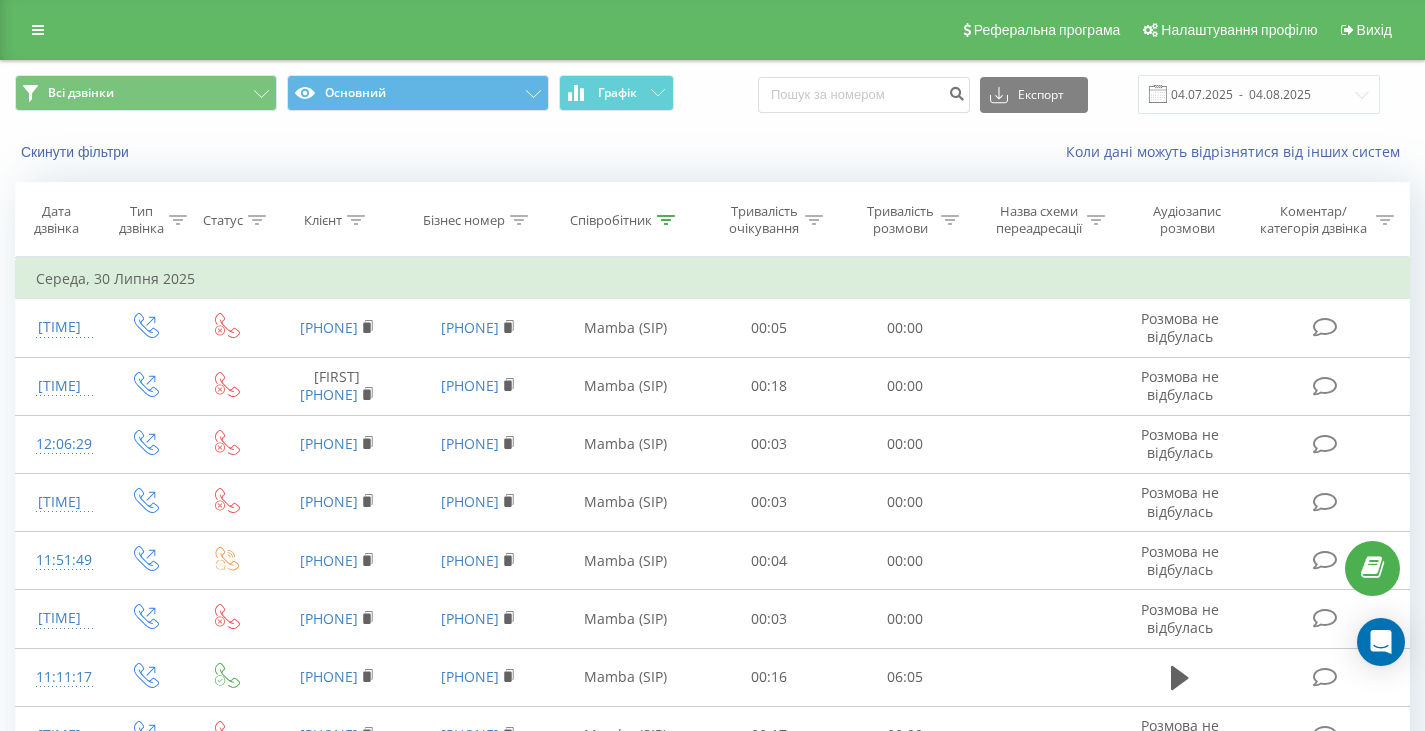 click 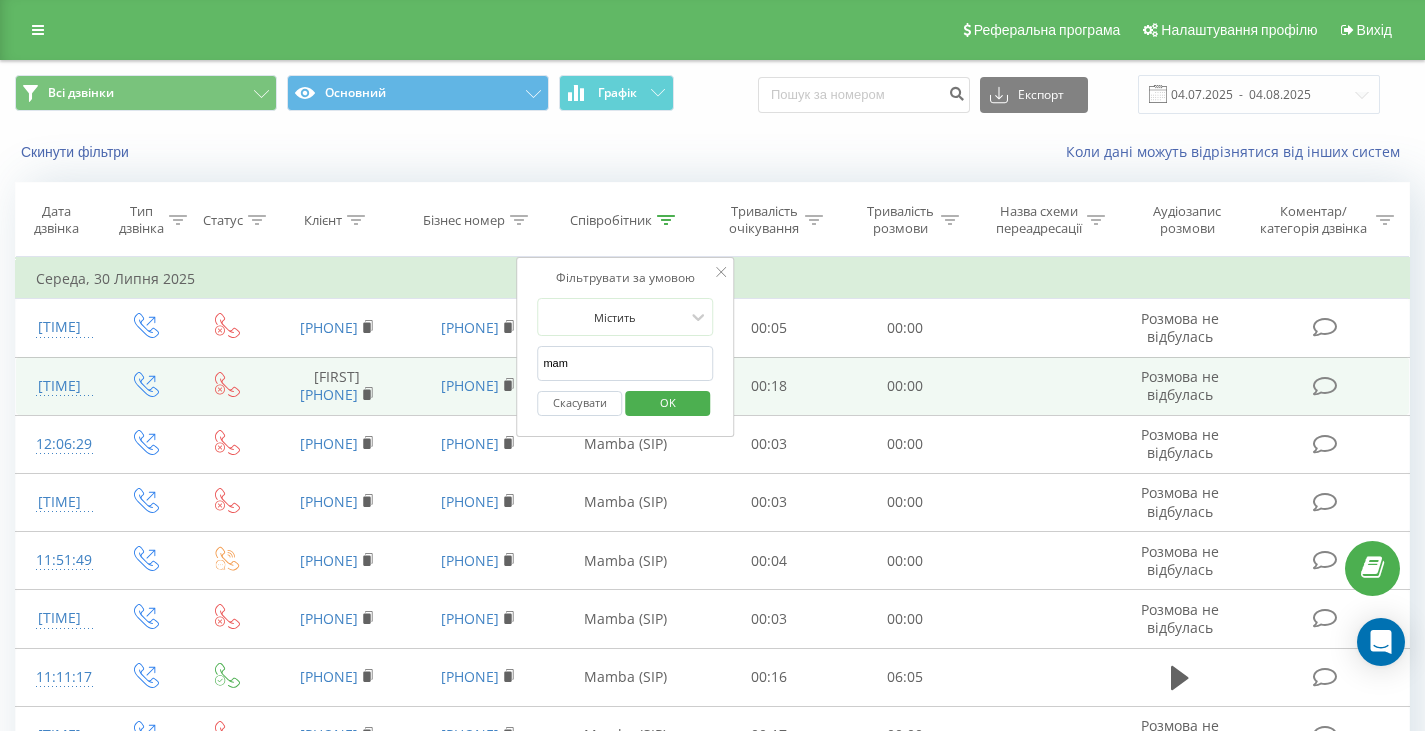 drag, startPoint x: 594, startPoint y: 362, endPoint x: 420, endPoint y: 374, distance: 174.4133 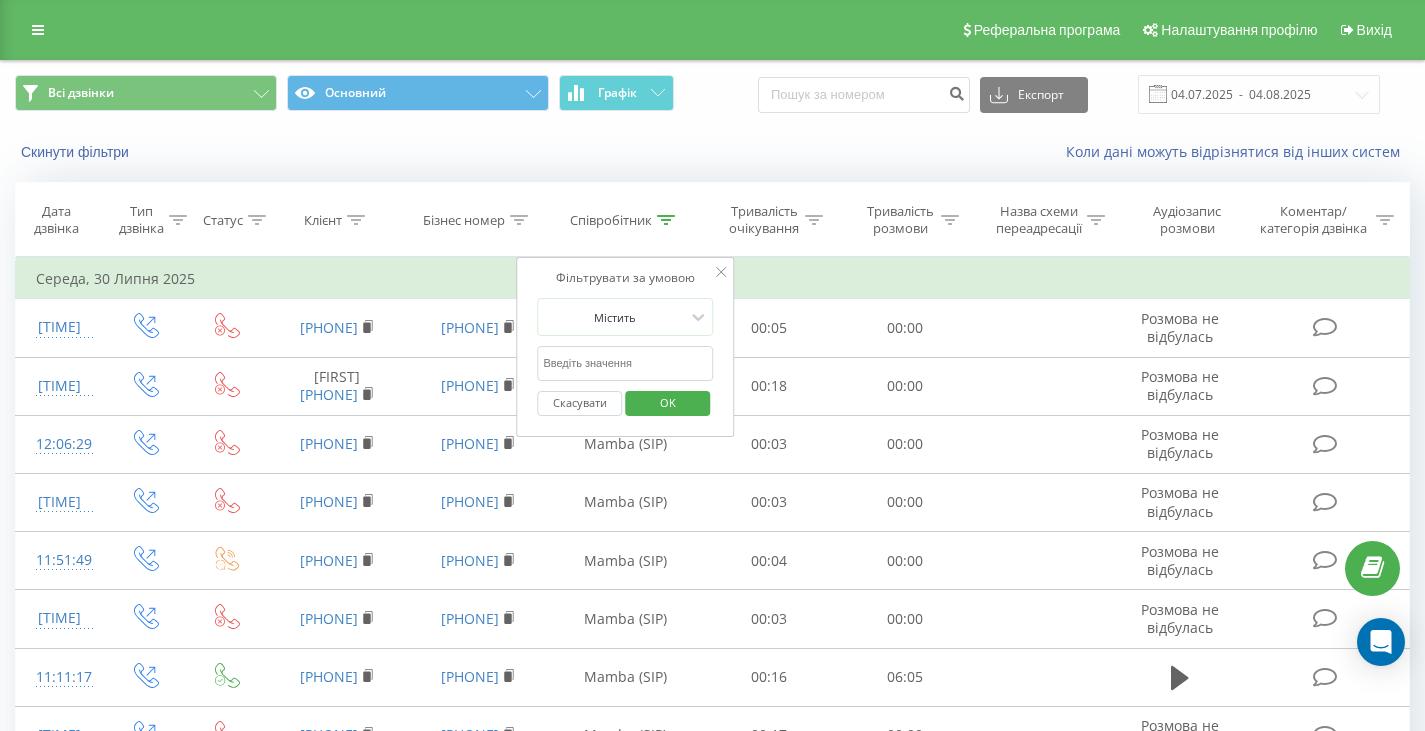 type 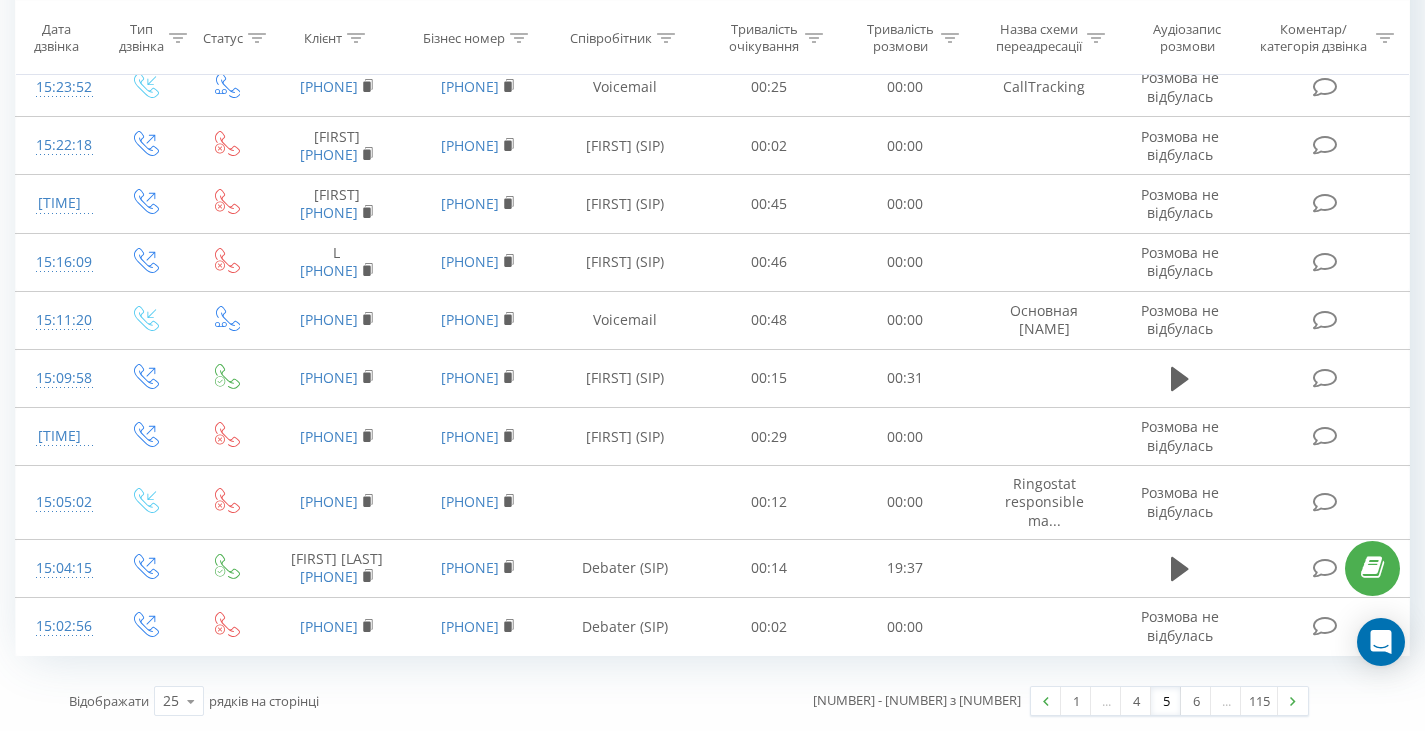 scroll, scrollTop: 1340, scrollLeft: 0, axis: vertical 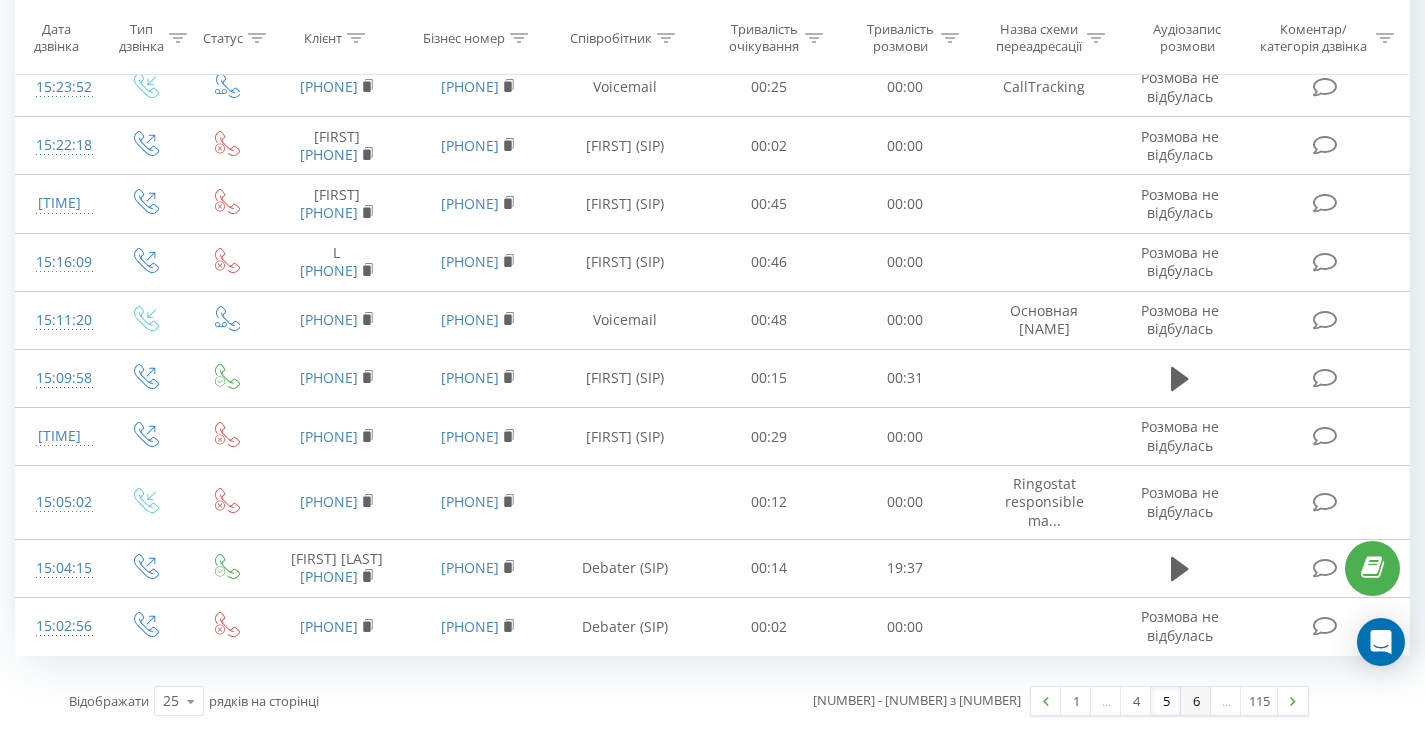 click on "6" at bounding box center [1196, 701] 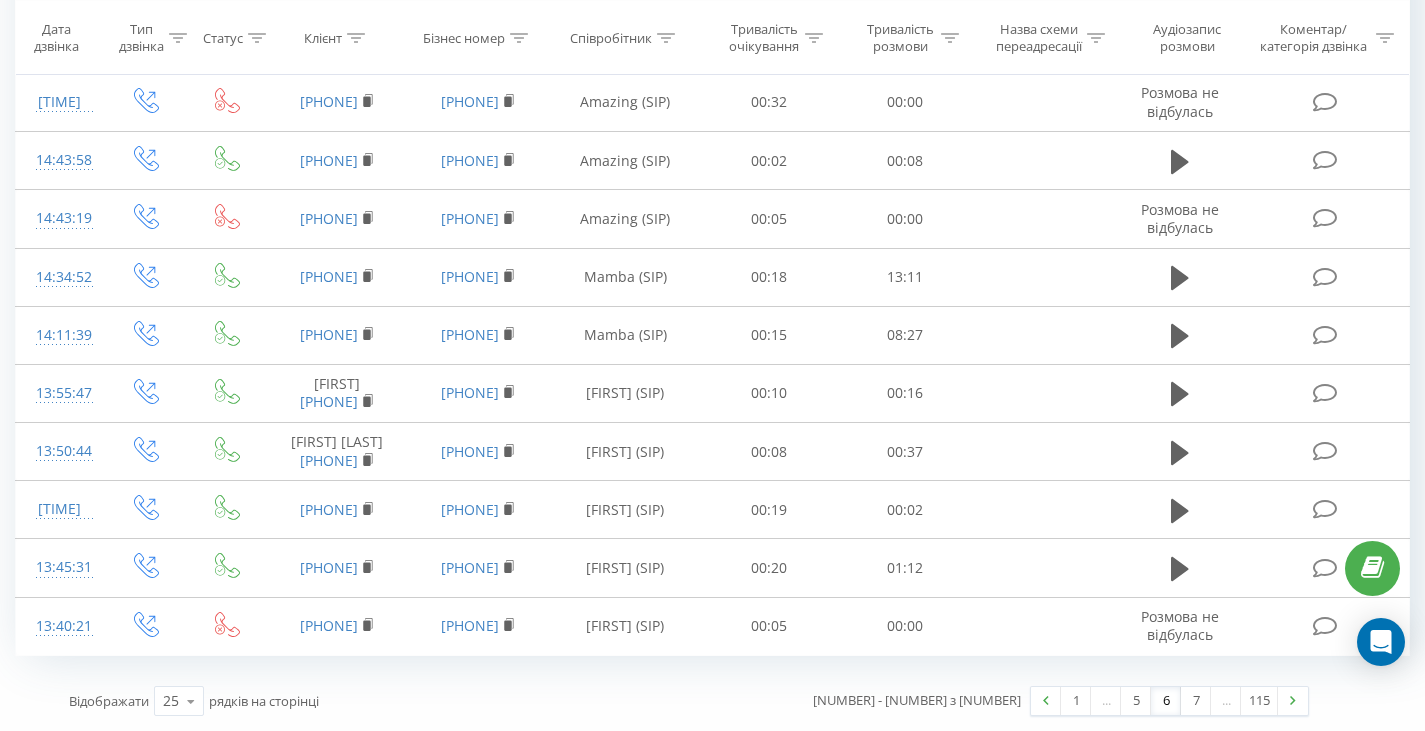 scroll, scrollTop: 1245, scrollLeft: 0, axis: vertical 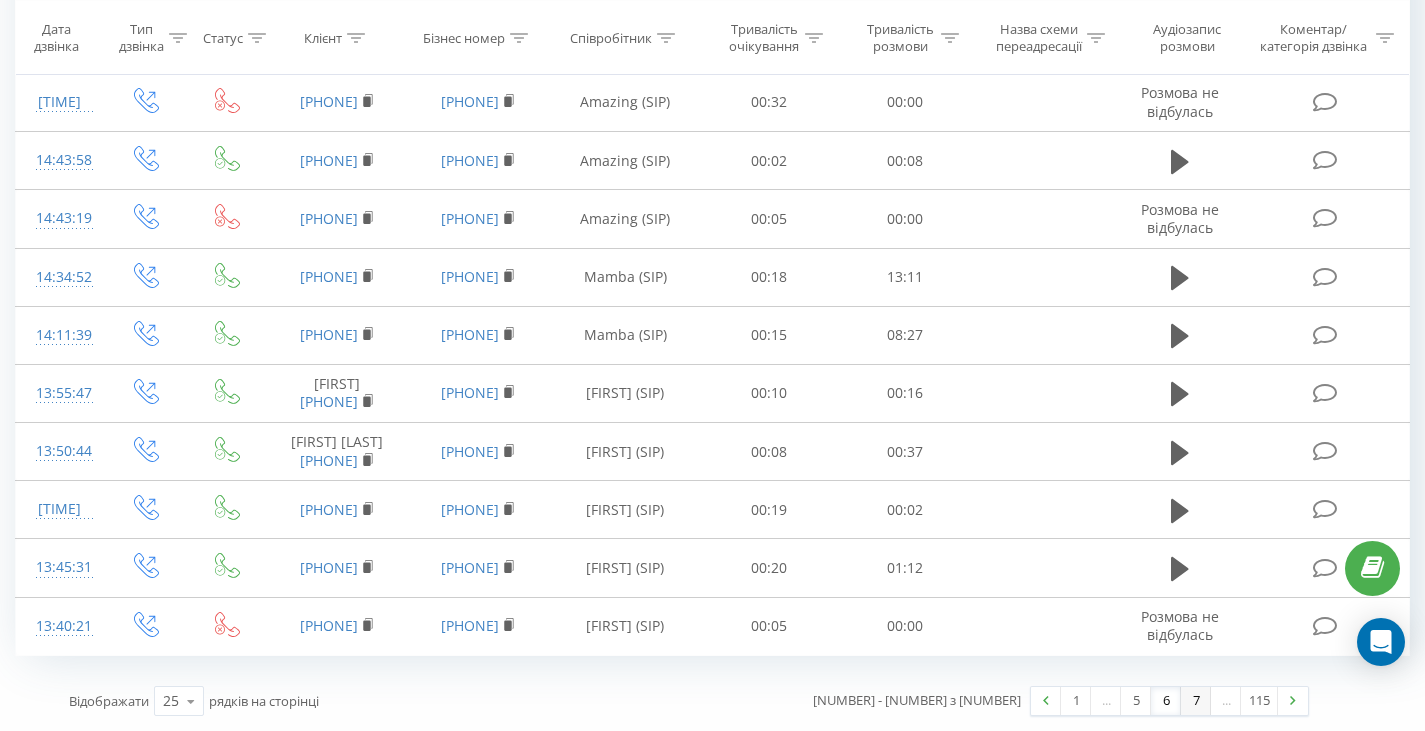 click on "7" at bounding box center (1196, 701) 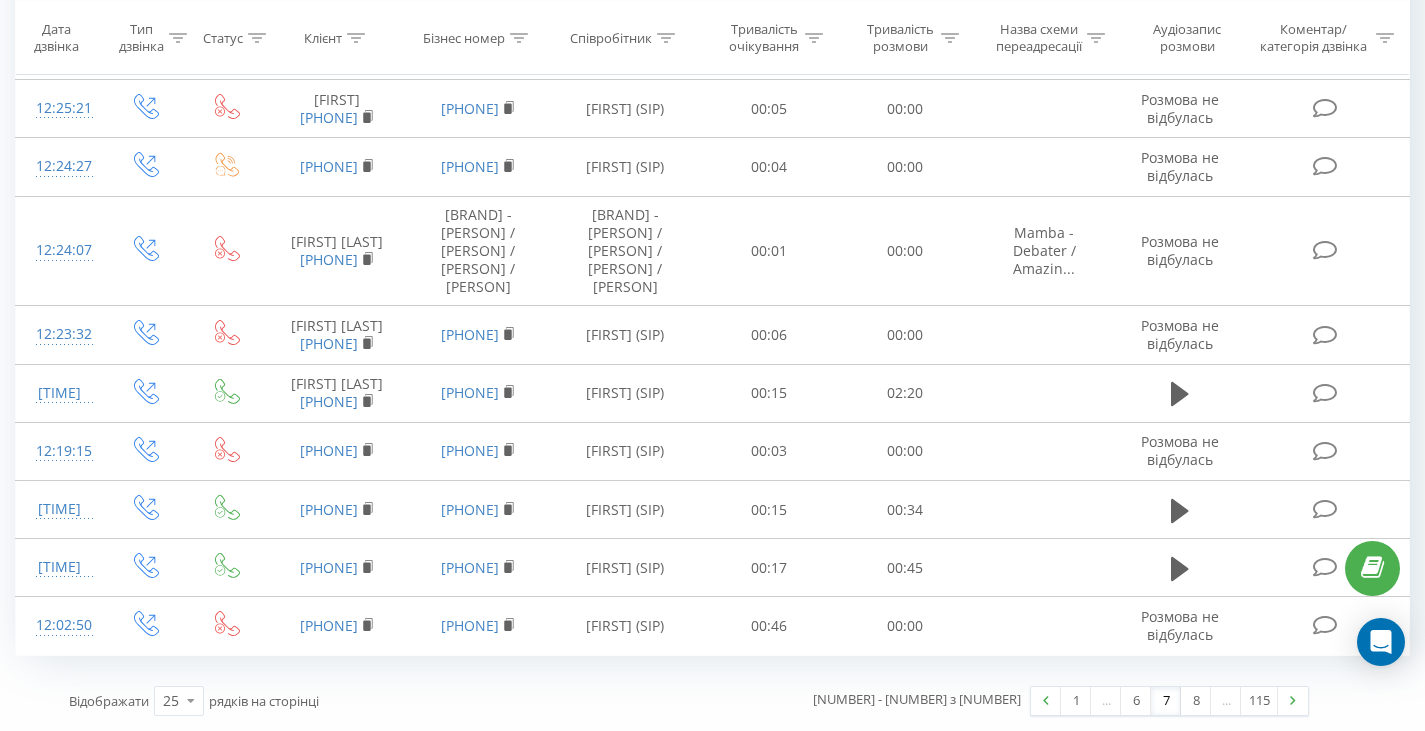scroll, scrollTop: 1505, scrollLeft: 0, axis: vertical 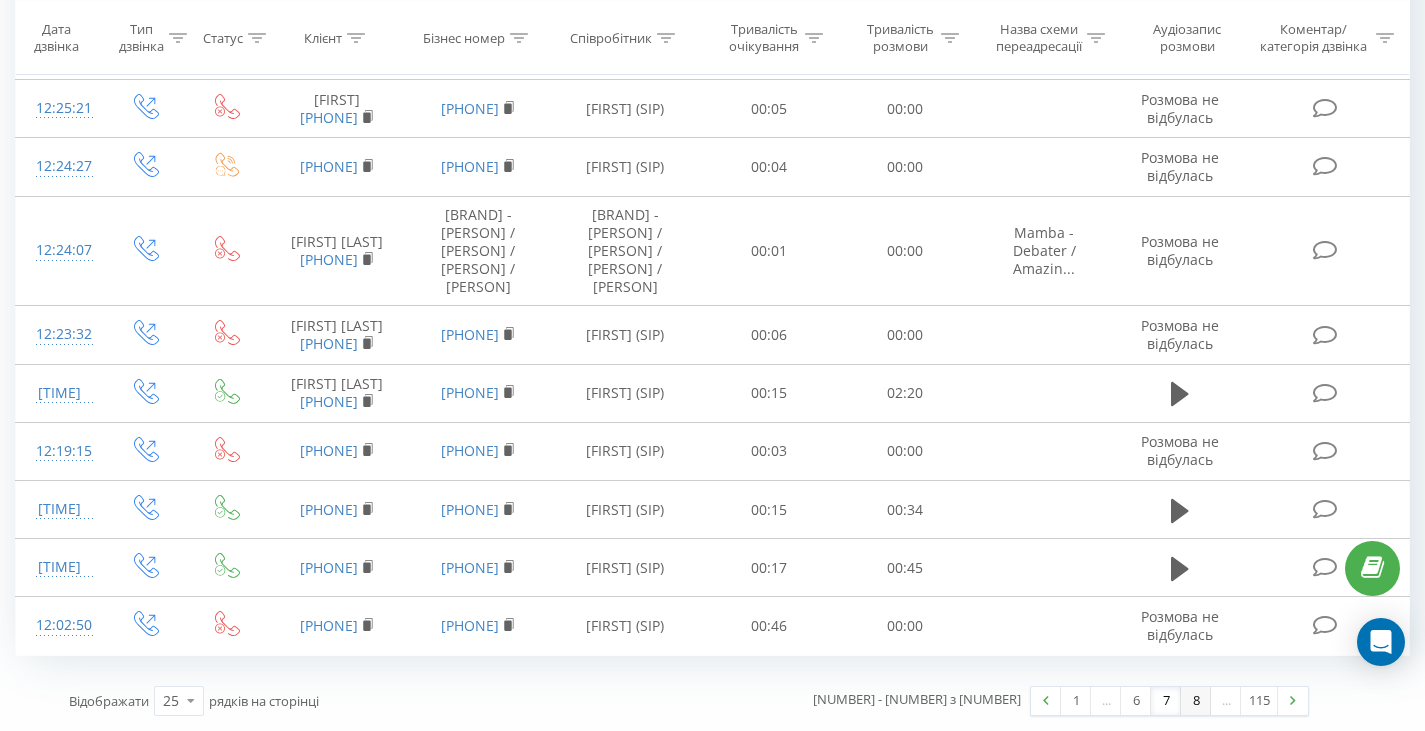 click on "8" at bounding box center [1196, 701] 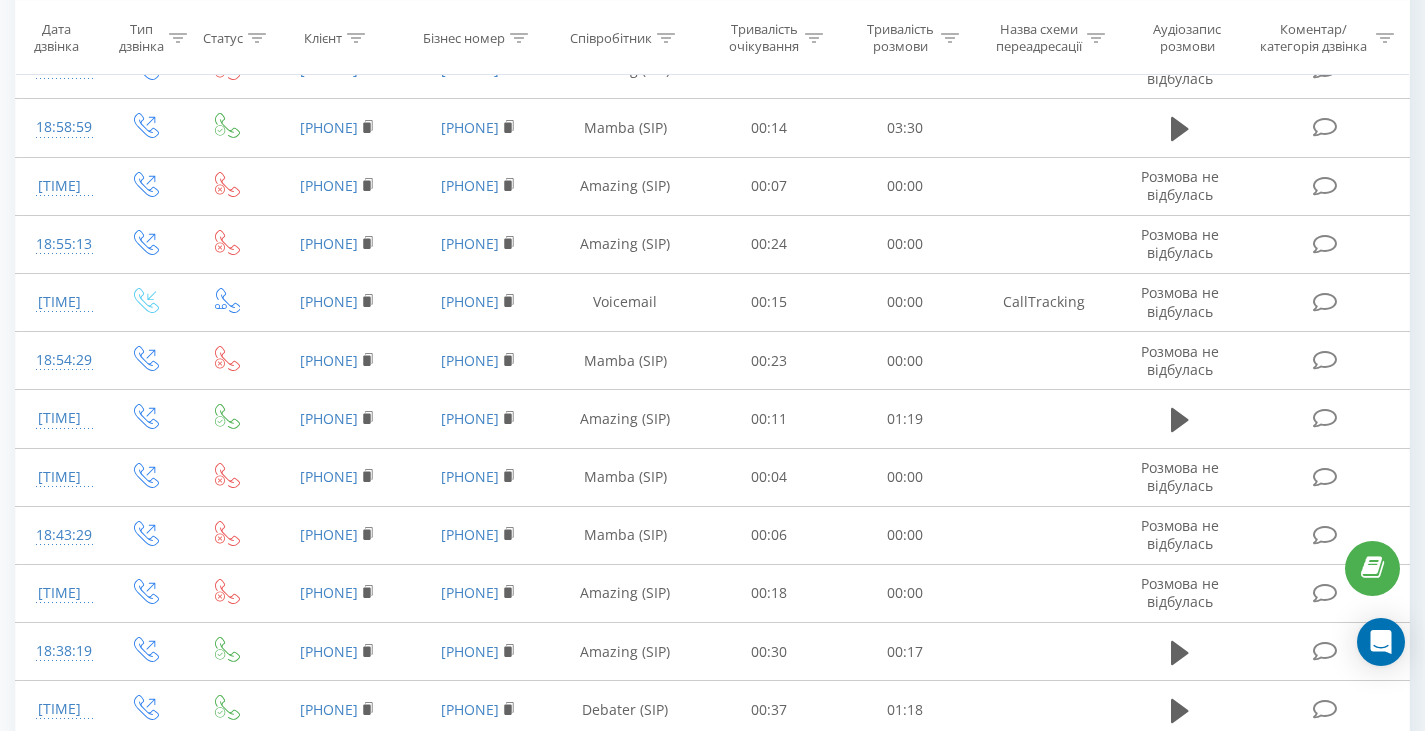 scroll, scrollTop: 1205, scrollLeft: 0, axis: vertical 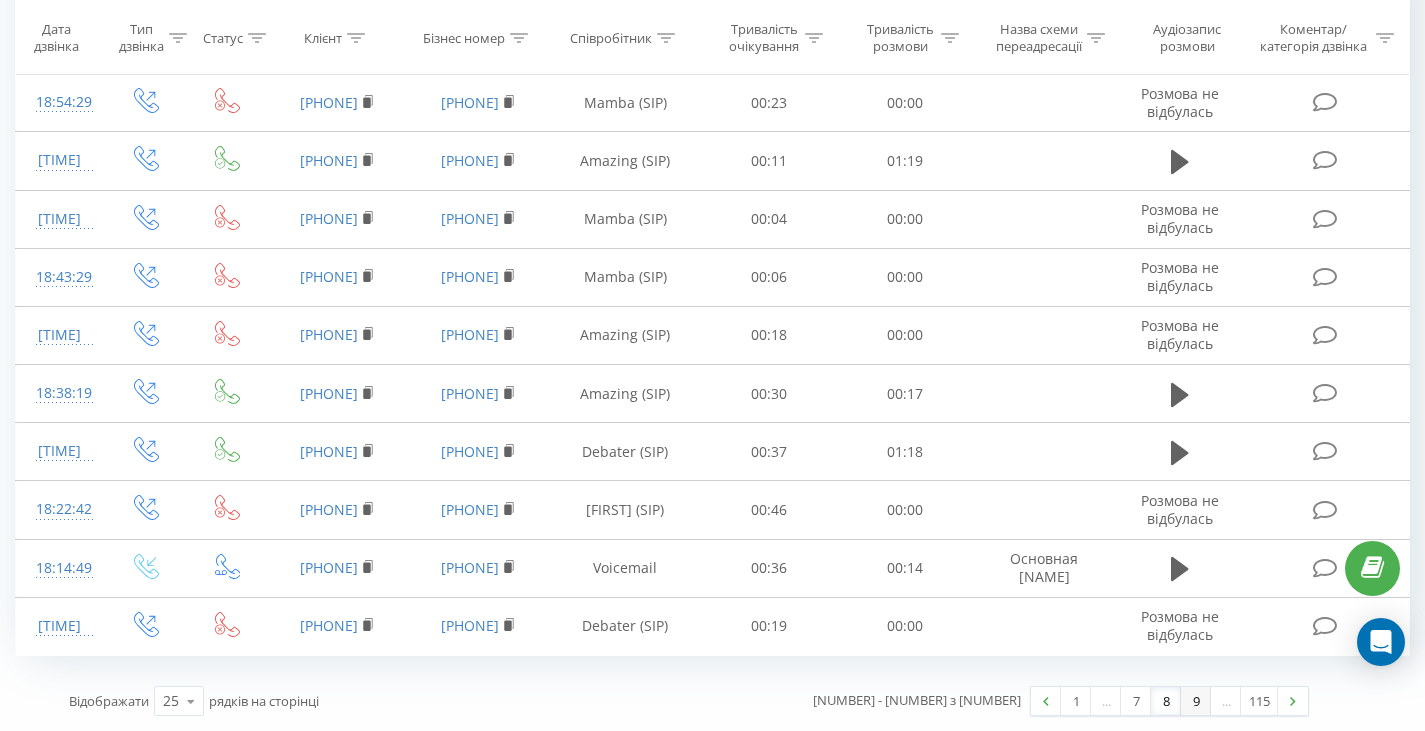 click on "9" at bounding box center [1196, 701] 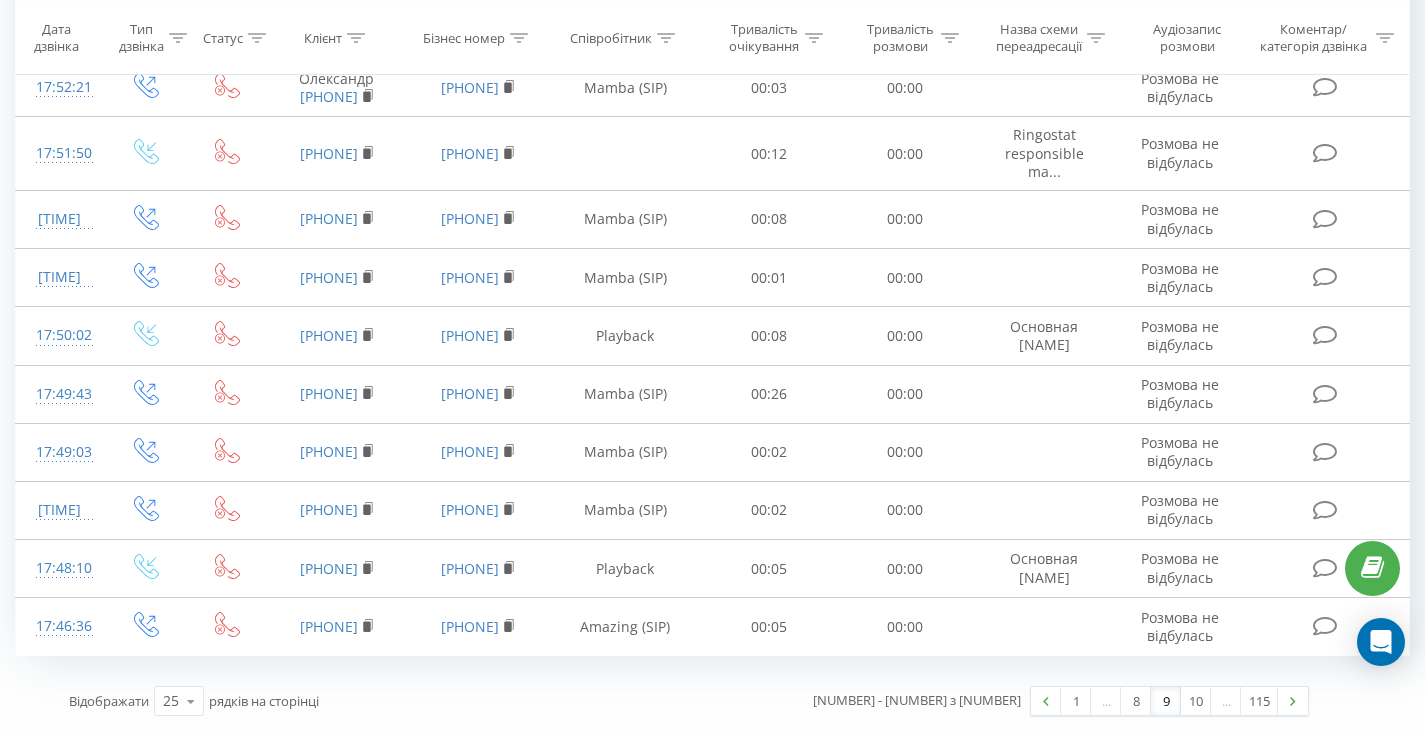 scroll, scrollTop: 1211, scrollLeft: 0, axis: vertical 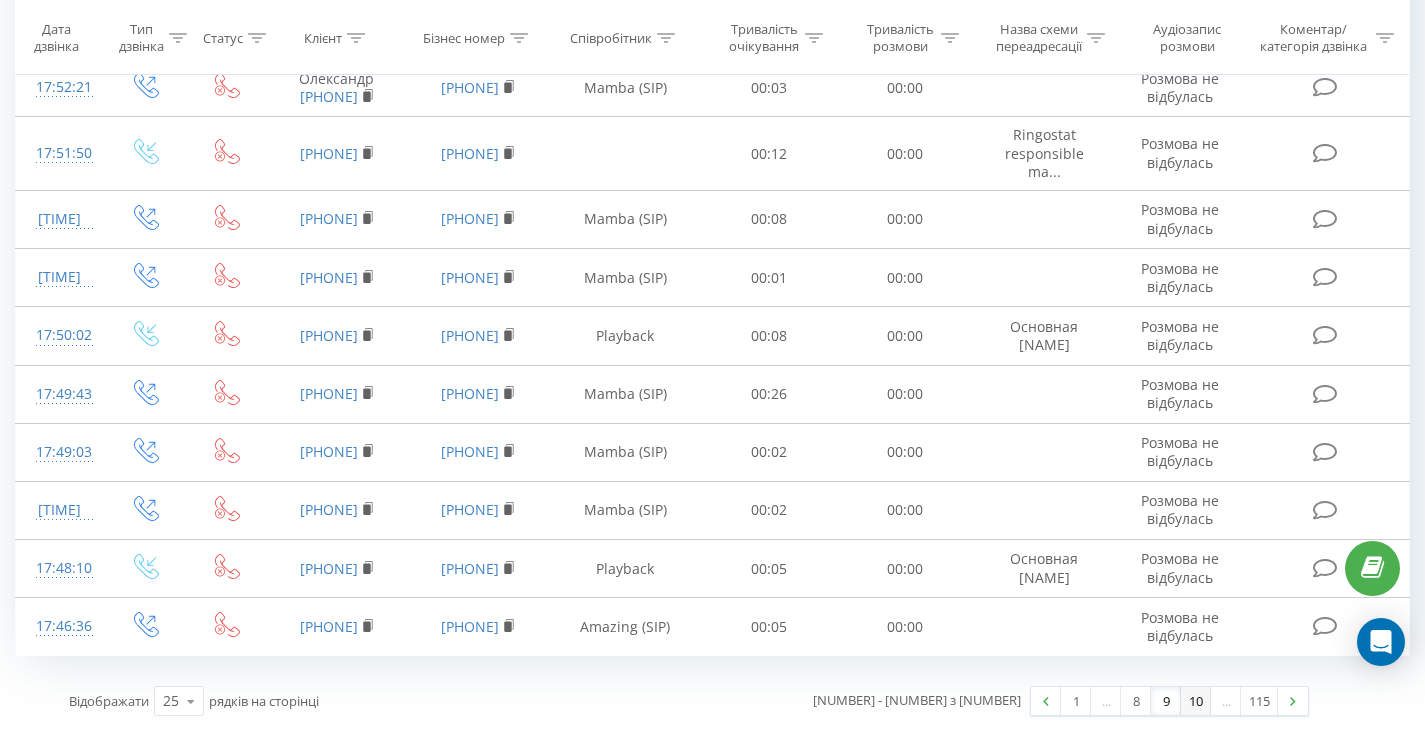 click on "10" at bounding box center (1196, 701) 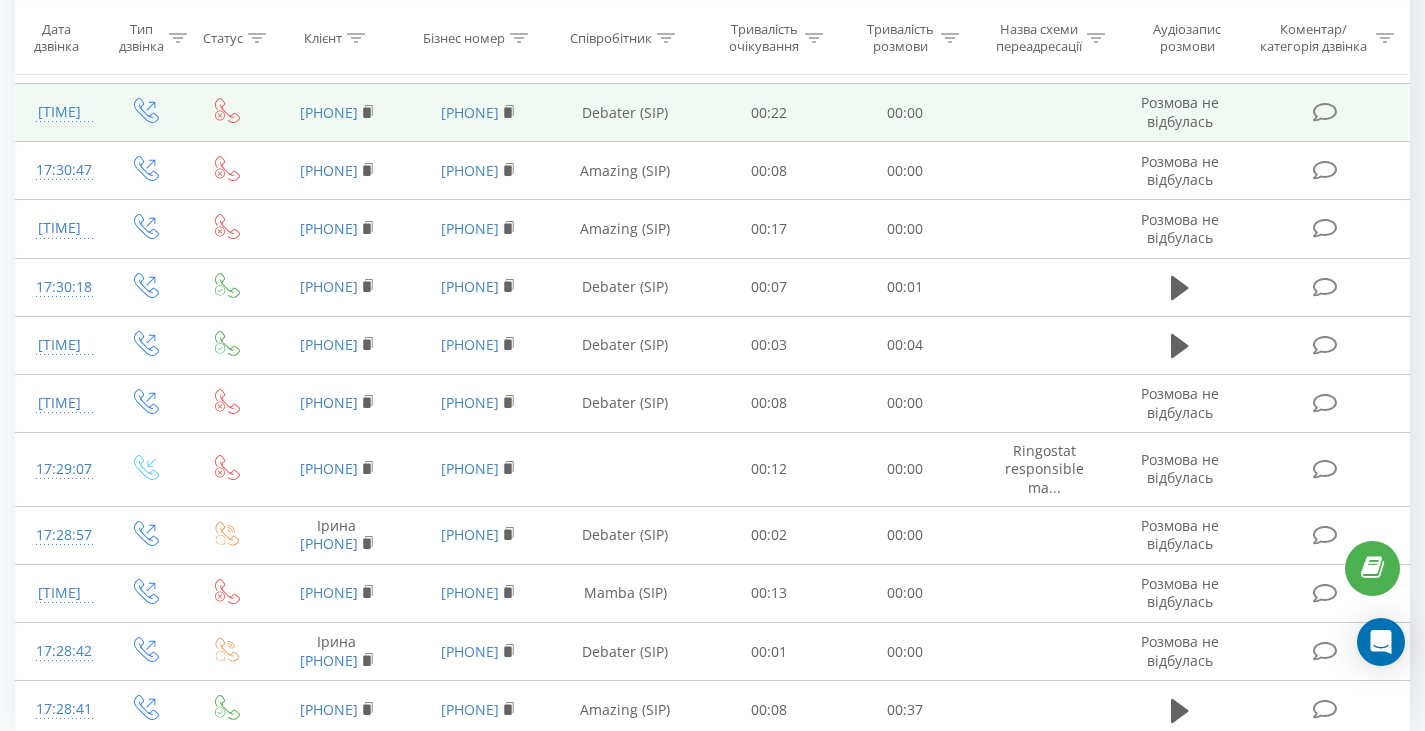 scroll, scrollTop: 1144, scrollLeft: 0, axis: vertical 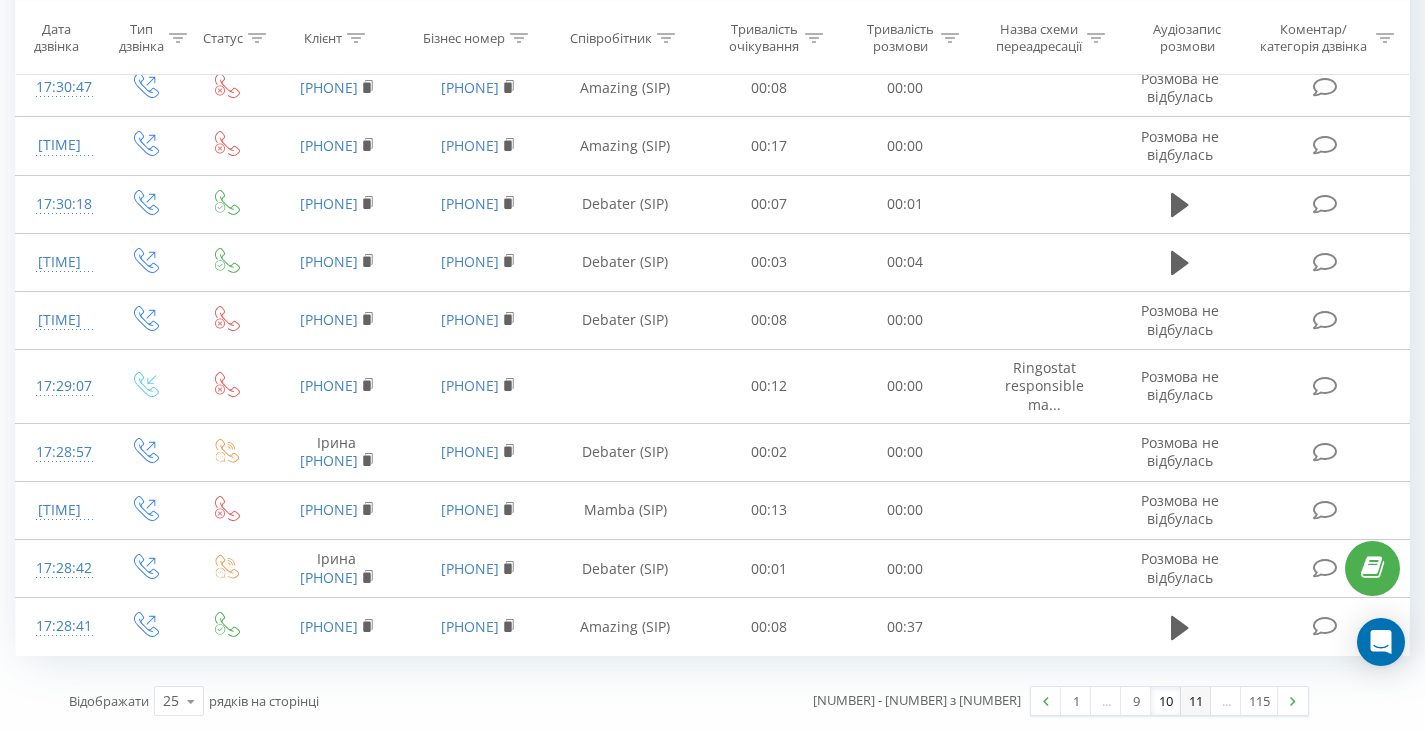 click on "11" at bounding box center [1196, 701] 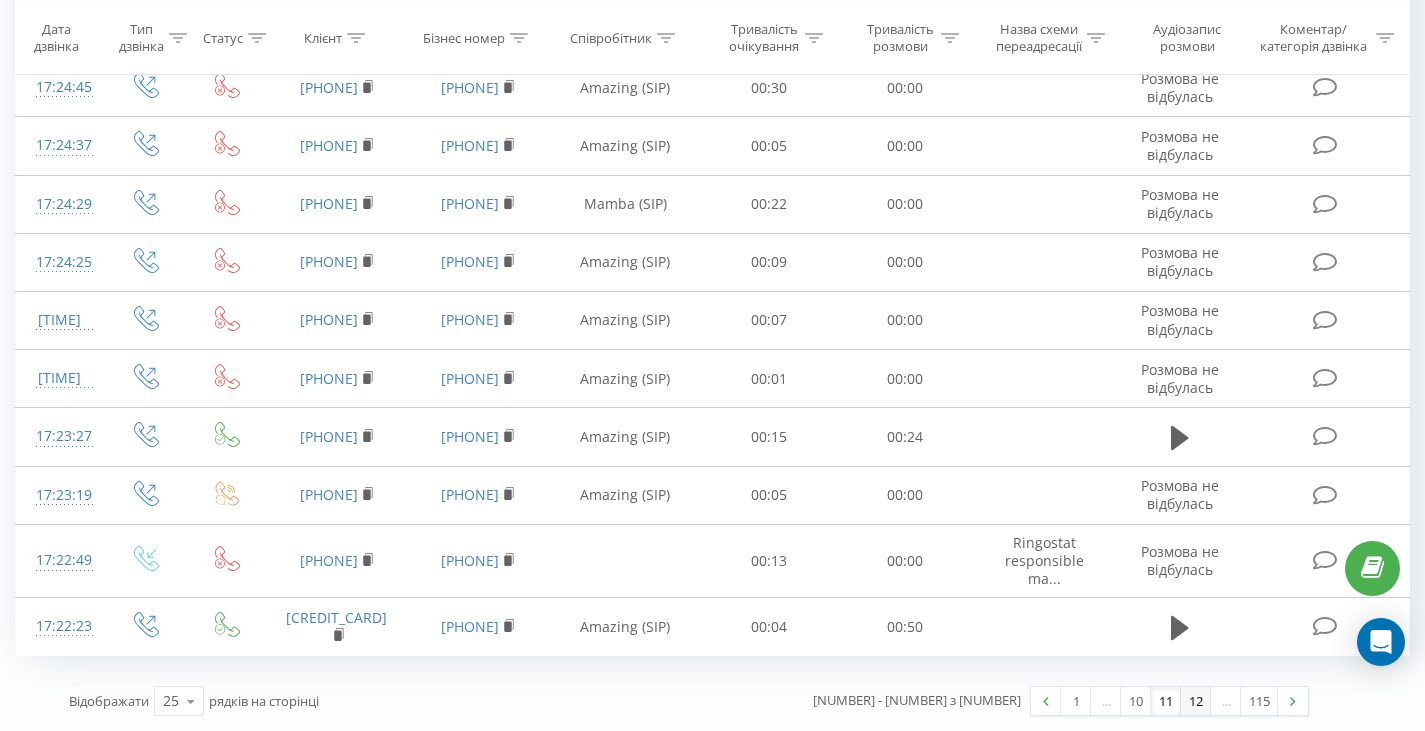 click on "12" at bounding box center [1196, 701] 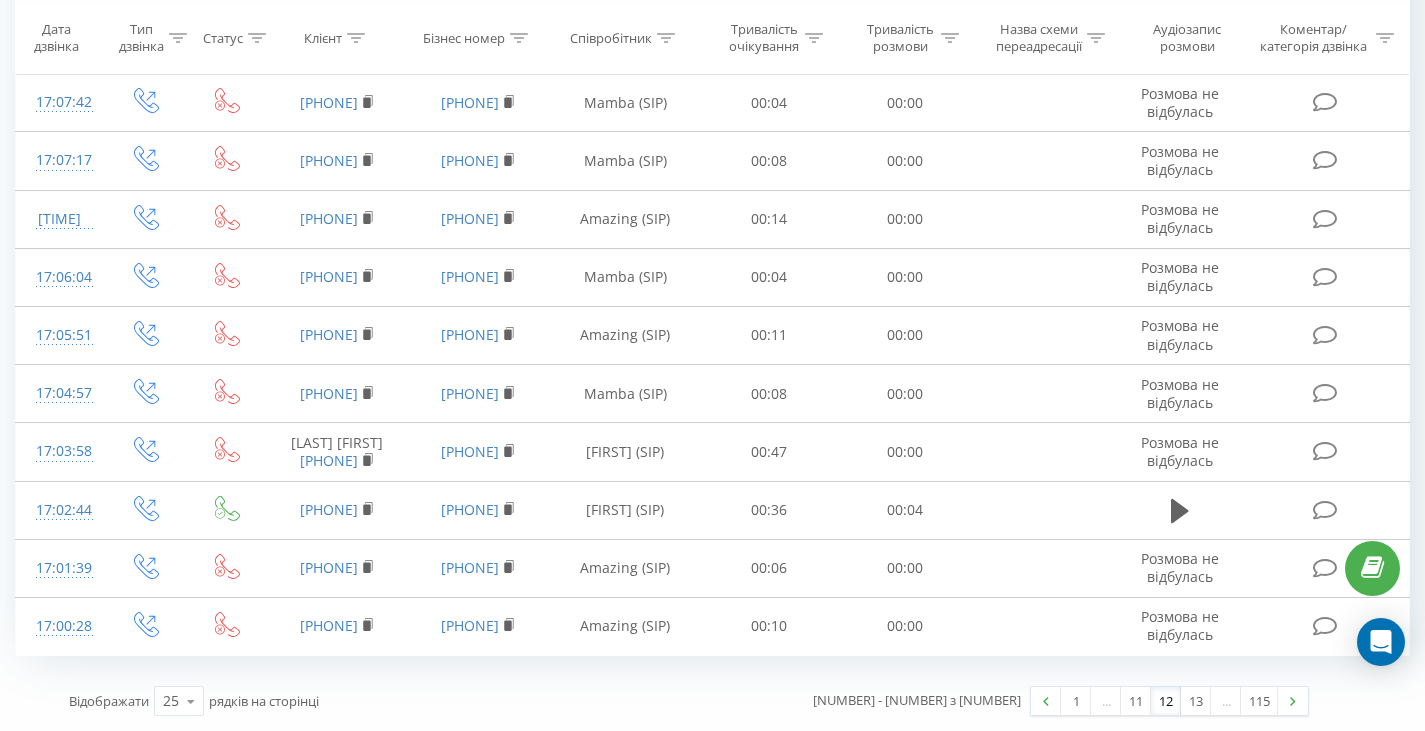 scroll, scrollTop: 1113, scrollLeft: 0, axis: vertical 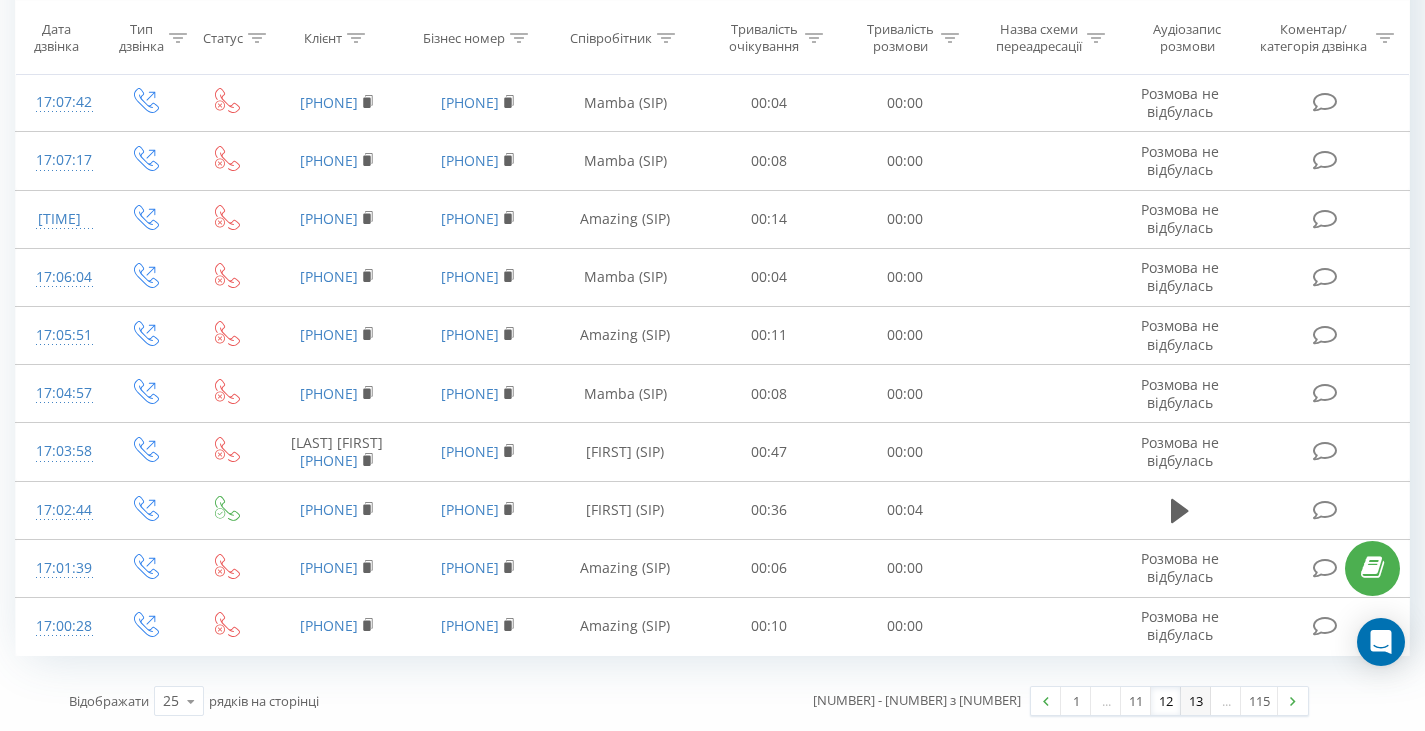 click on "13" at bounding box center (1196, 701) 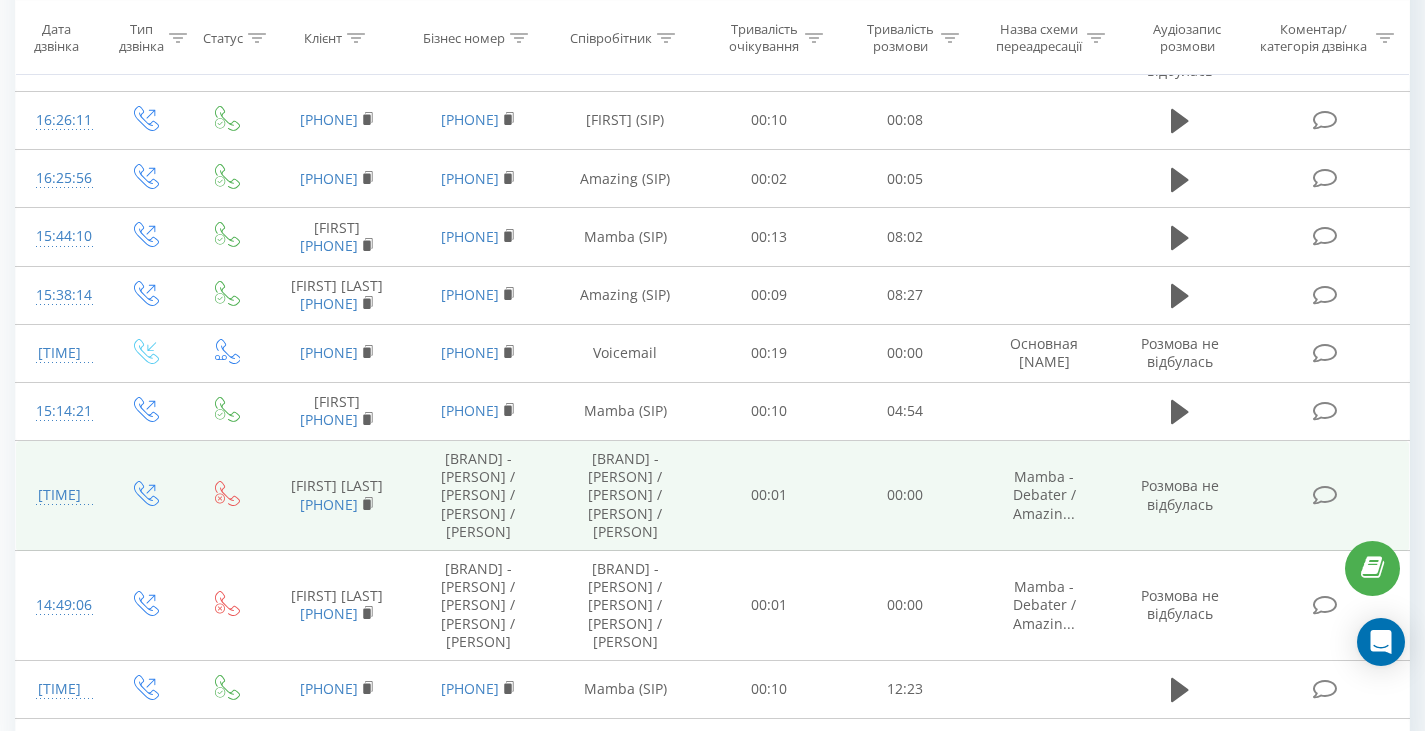 scroll, scrollTop: 1407, scrollLeft: 0, axis: vertical 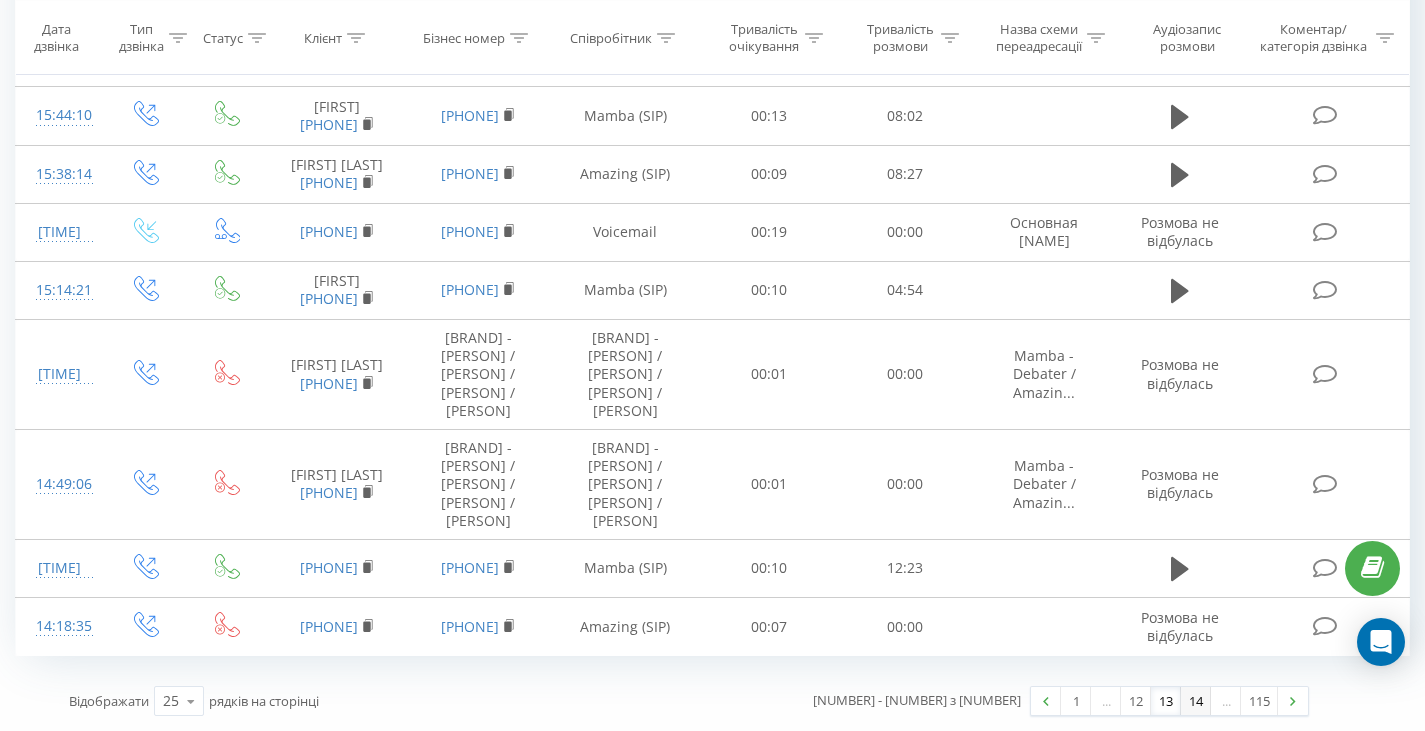 click on "14" at bounding box center (1196, 701) 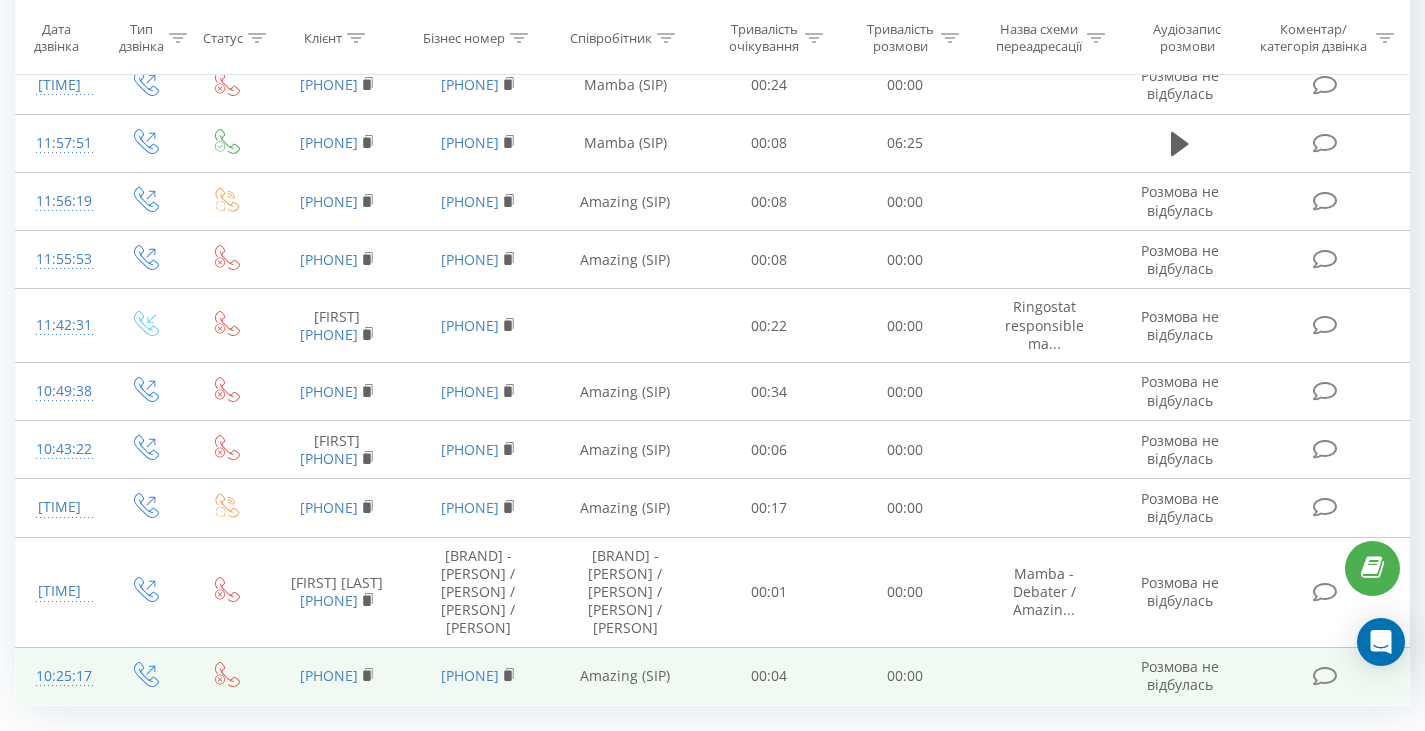 scroll, scrollTop: 1300, scrollLeft: 0, axis: vertical 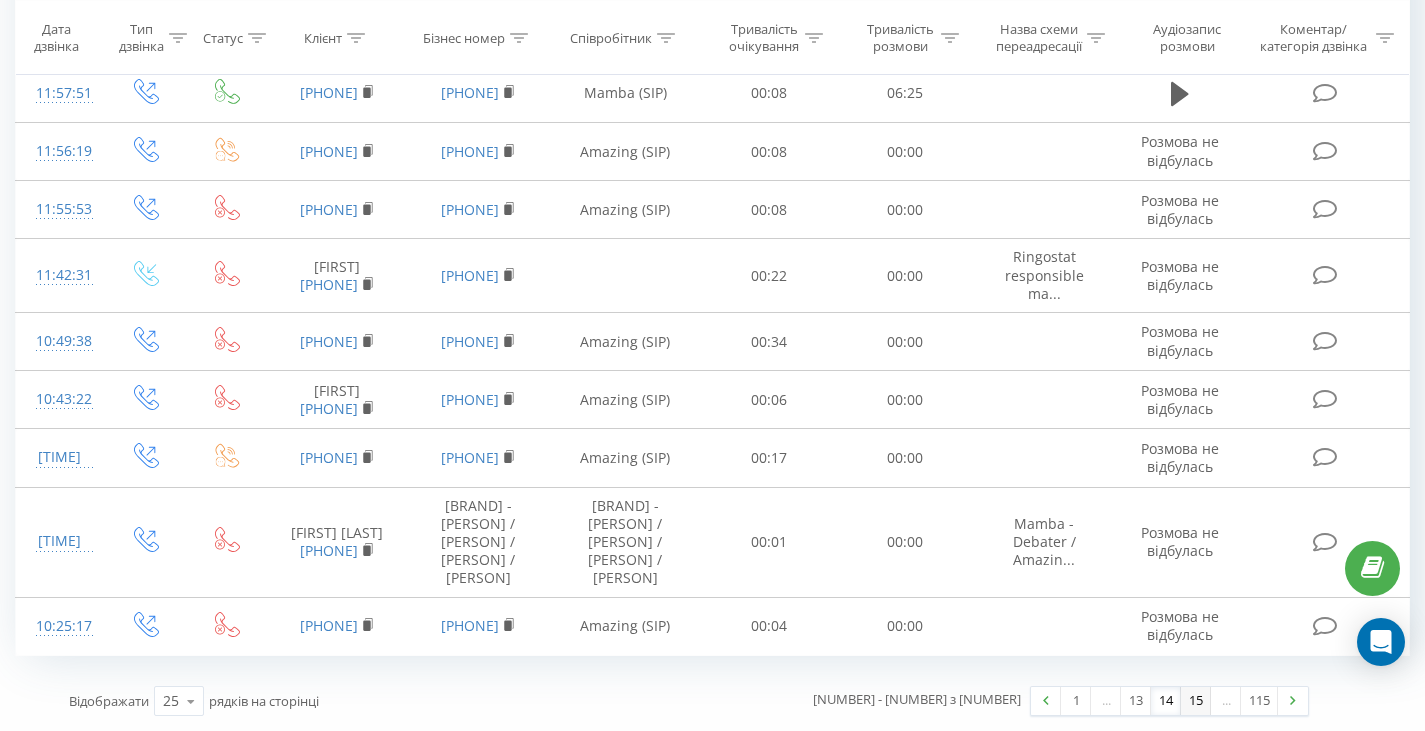 click on "15" at bounding box center (1196, 701) 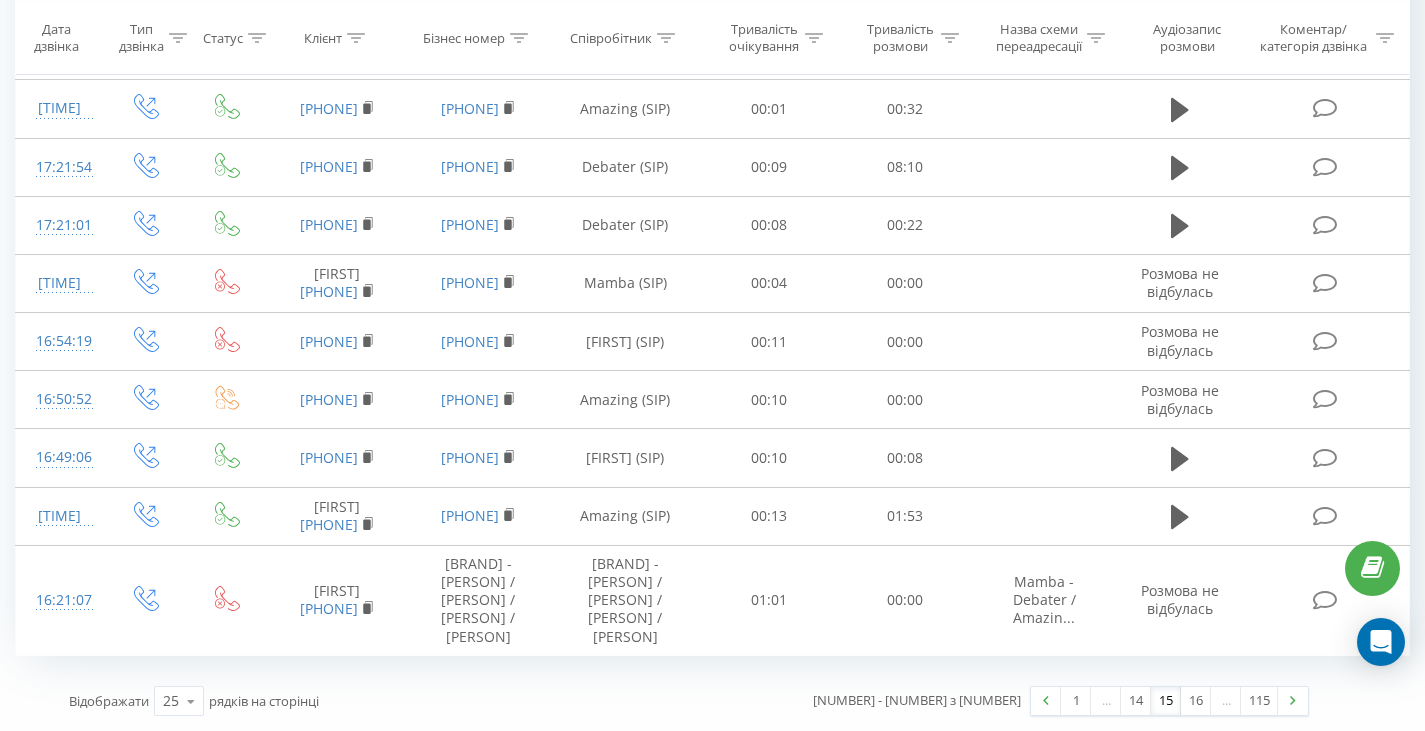 scroll, scrollTop: 1273, scrollLeft: 0, axis: vertical 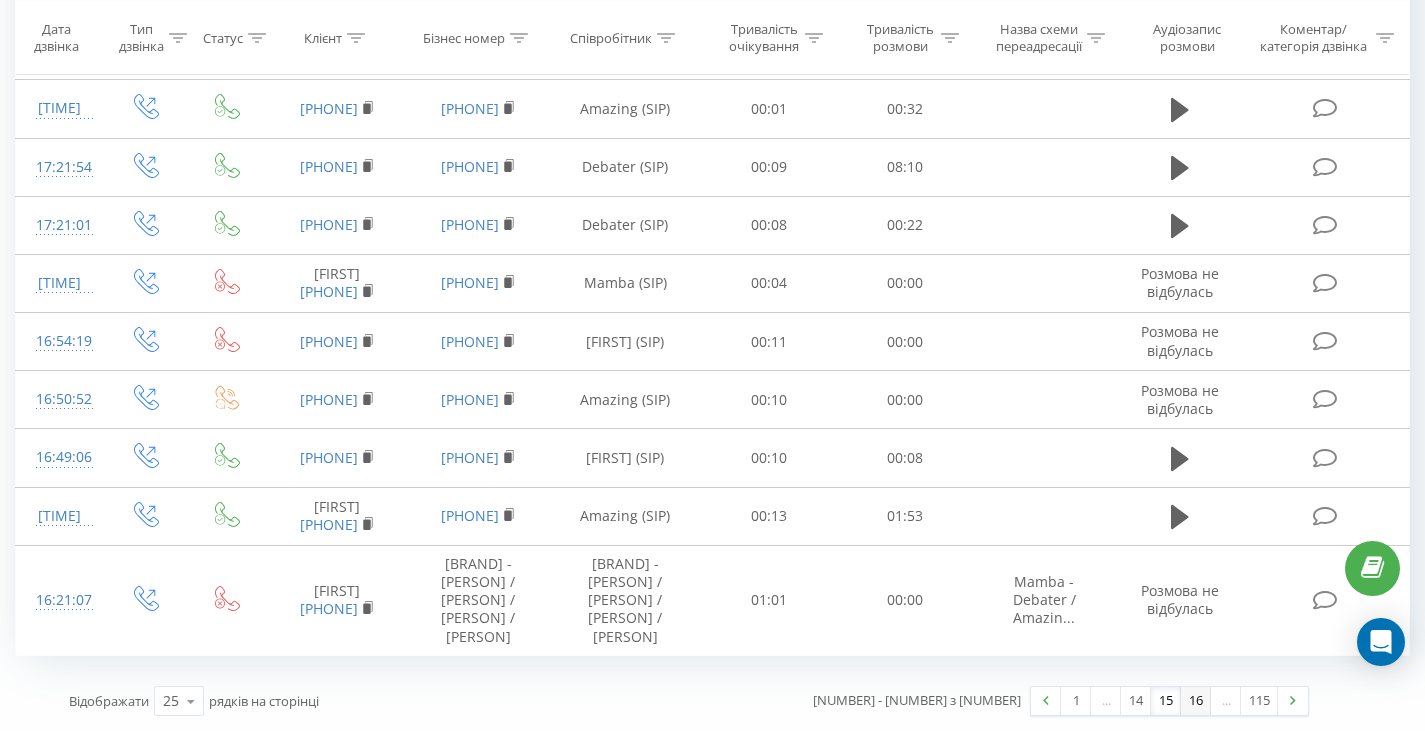 click on "16" at bounding box center [1196, 701] 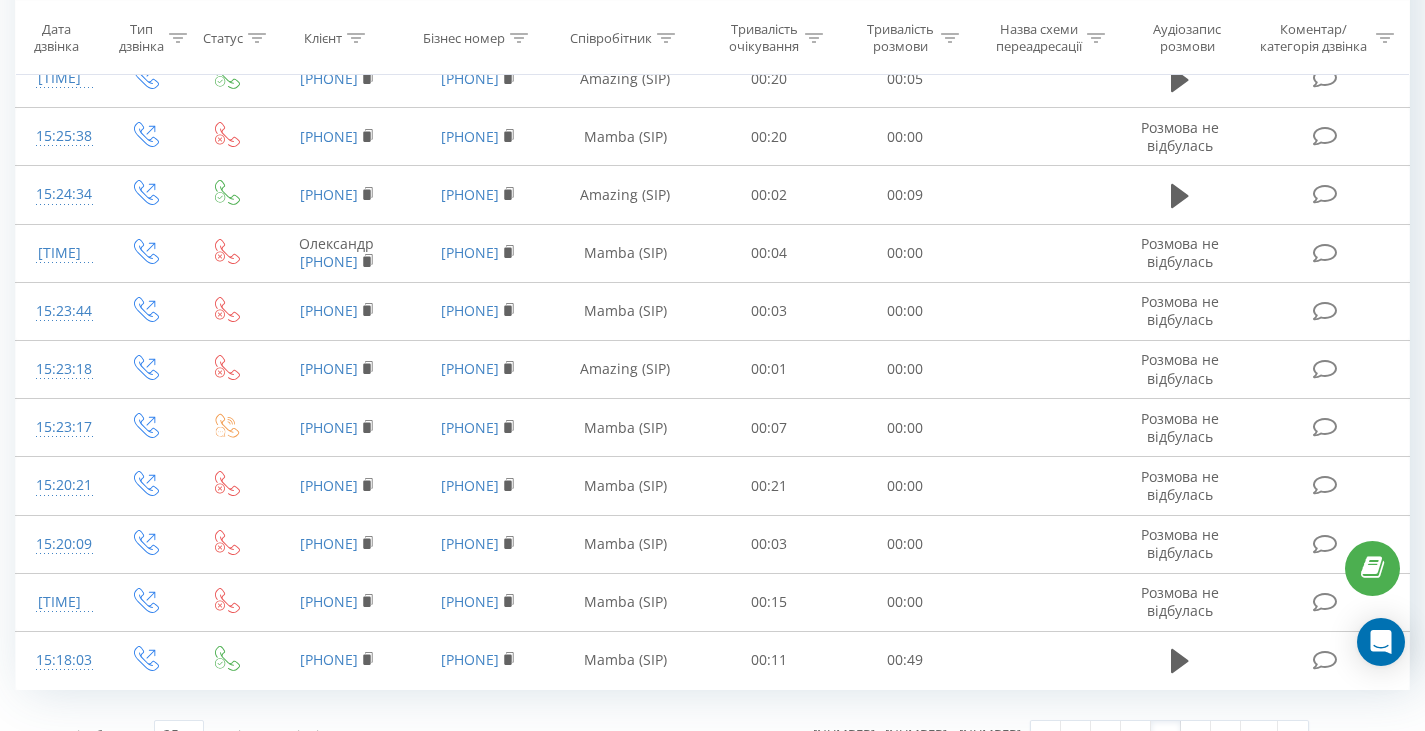 scroll, scrollTop: 1162, scrollLeft: 0, axis: vertical 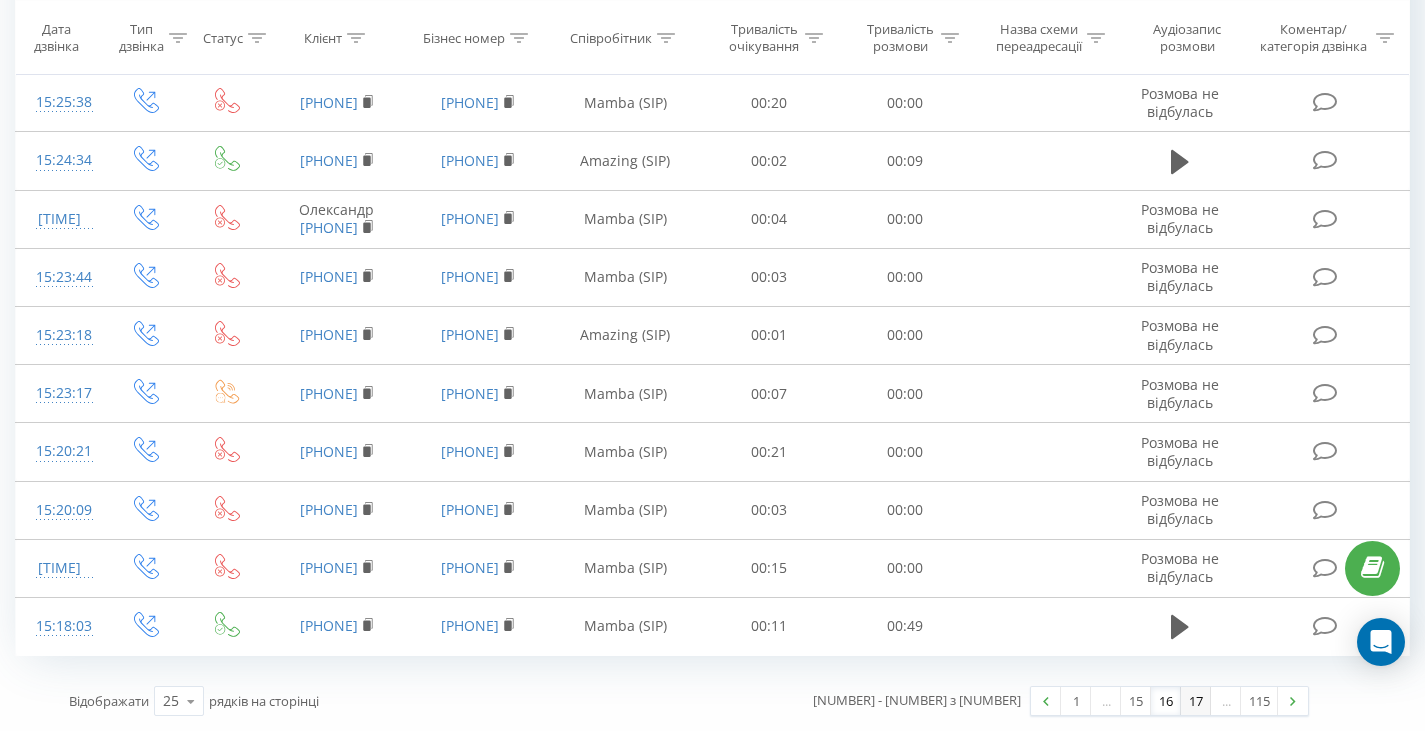 click on "17" at bounding box center [1196, 701] 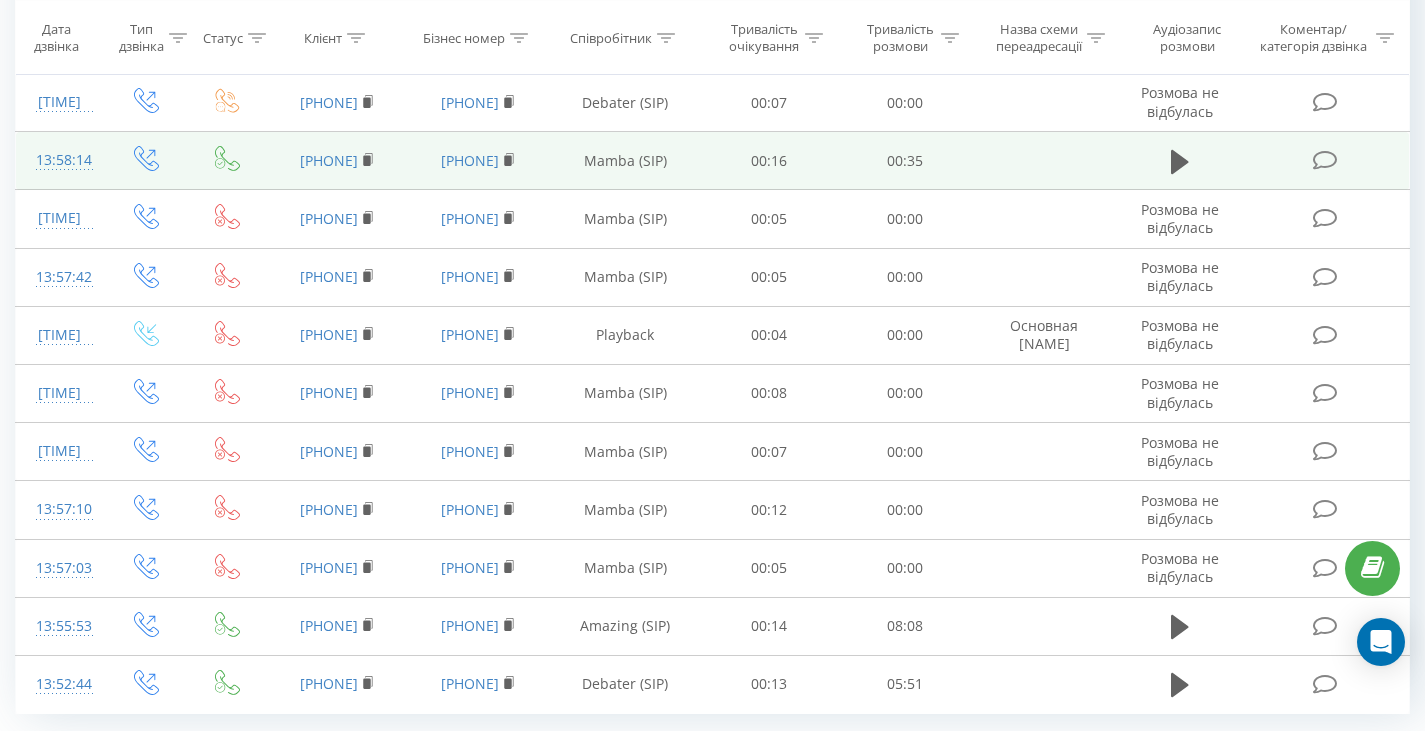 scroll, scrollTop: 1098, scrollLeft: 0, axis: vertical 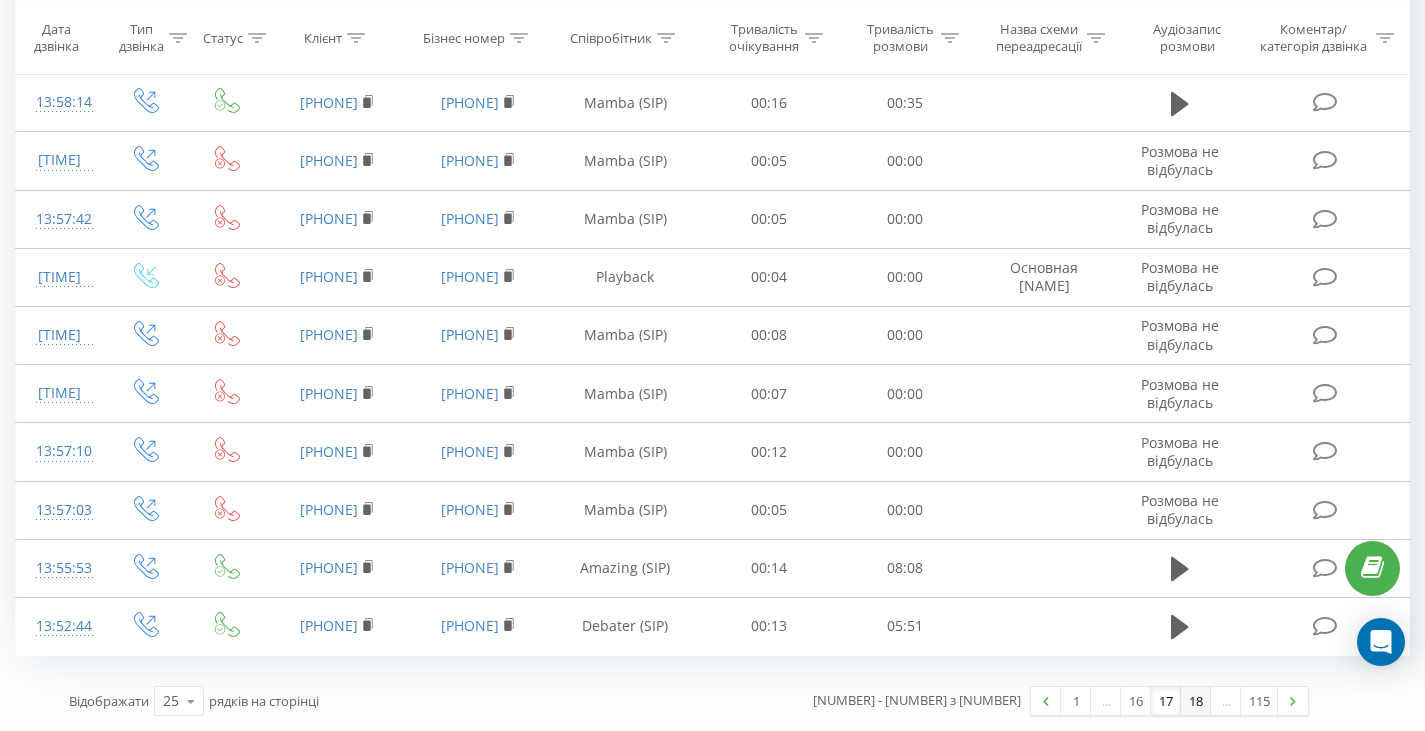 click on "18" at bounding box center (1196, 701) 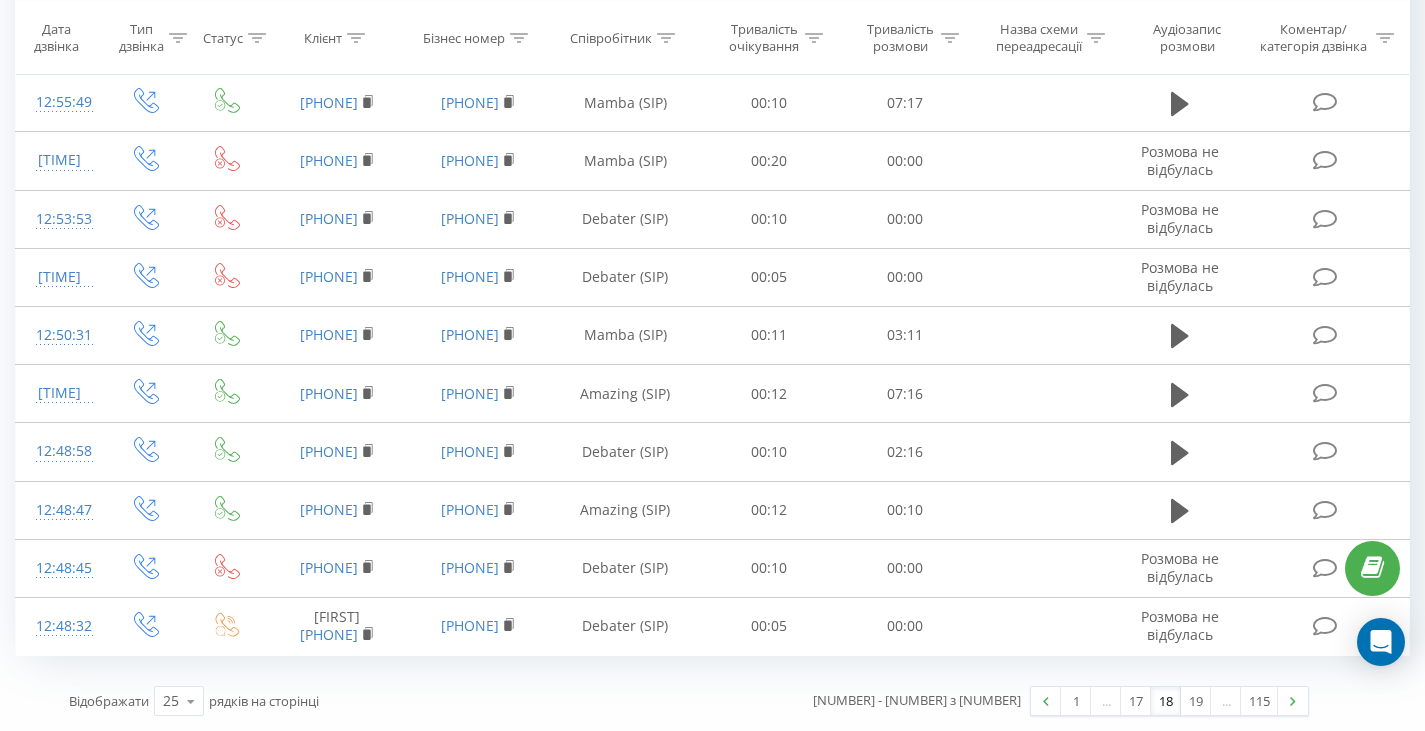 scroll, scrollTop: 1196, scrollLeft: 0, axis: vertical 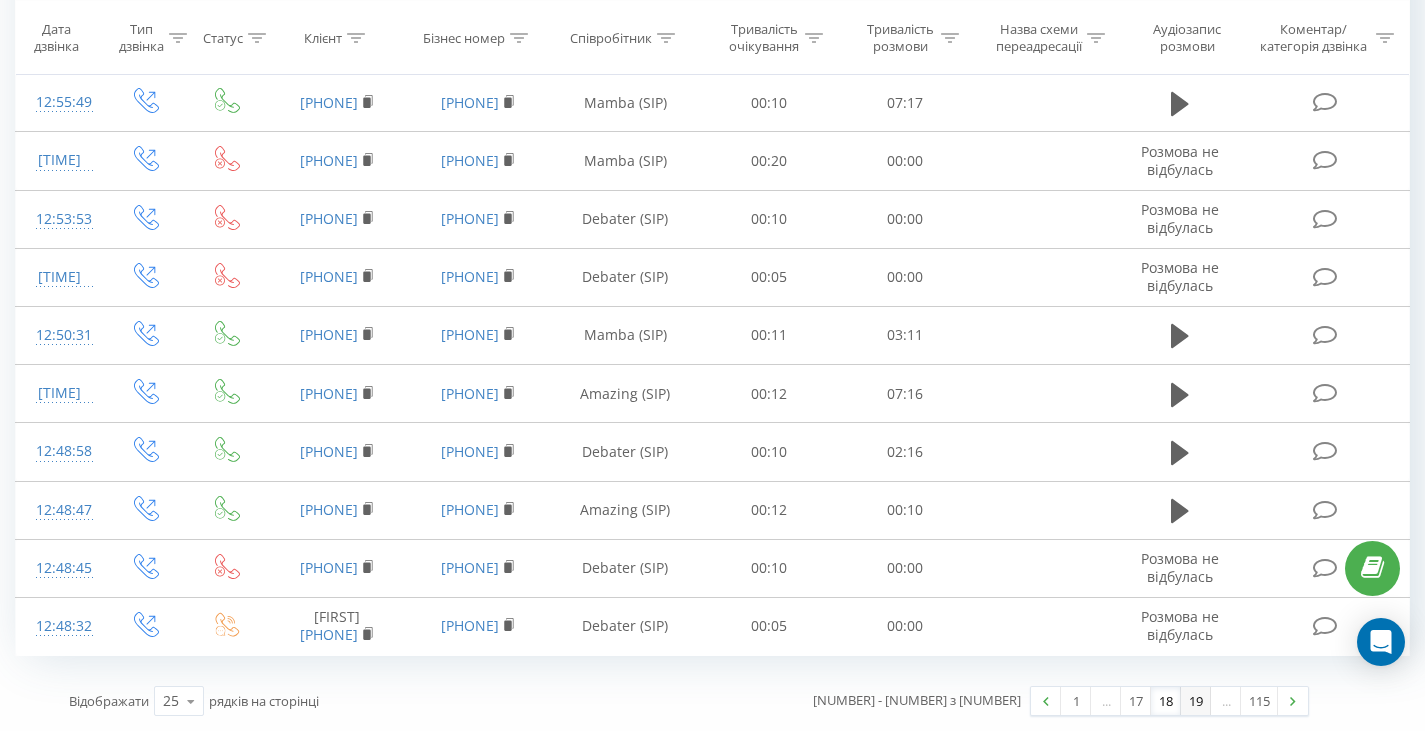 click on "19" at bounding box center (1196, 701) 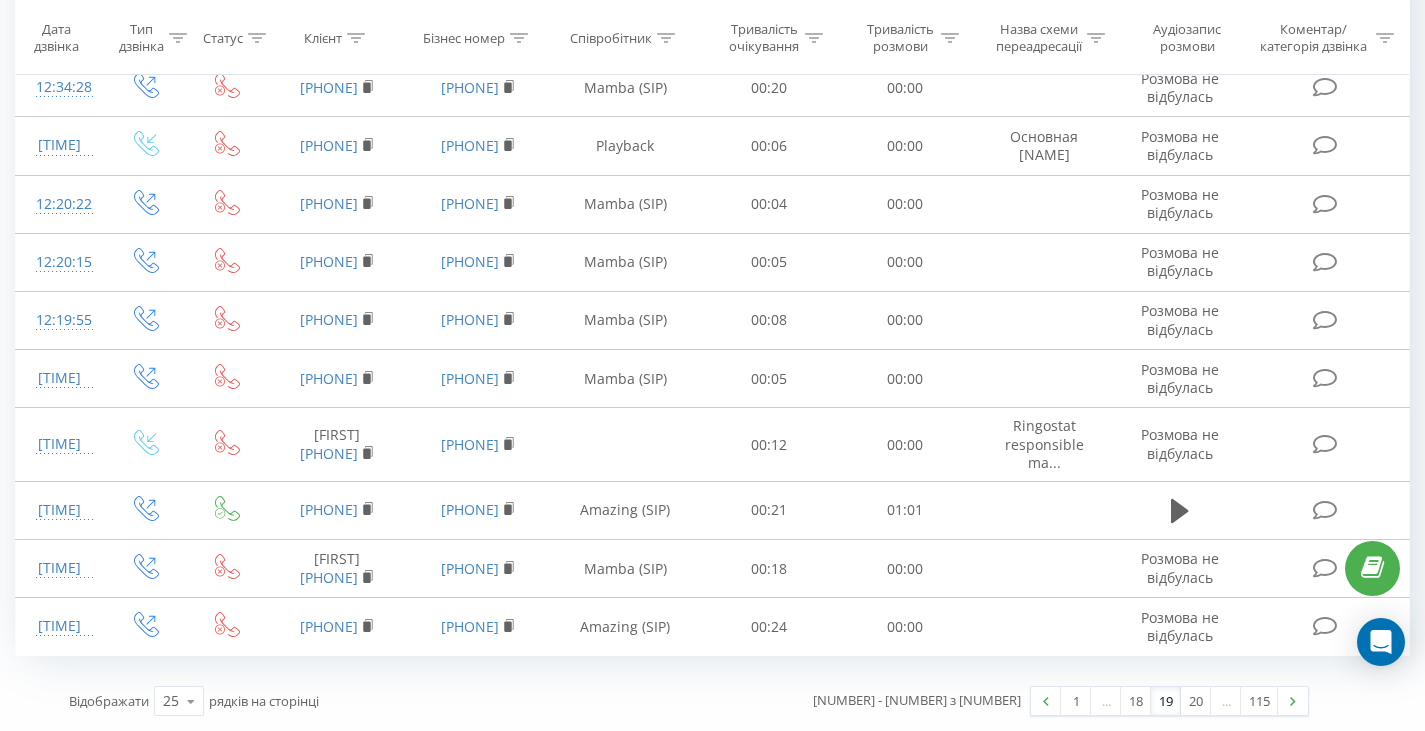 scroll, scrollTop: 1160, scrollLeft: 0, axis: vertical 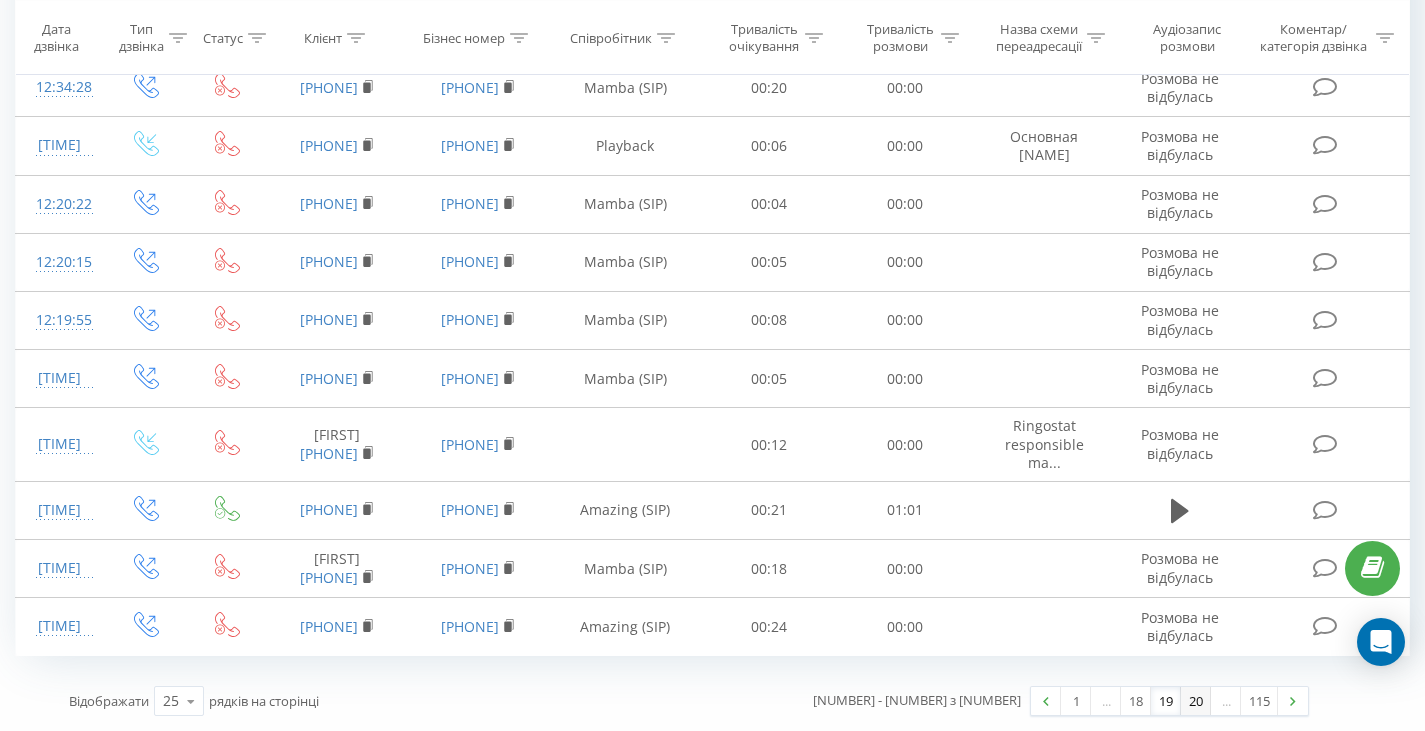 click on "20" at bounding box center [1196, 701] 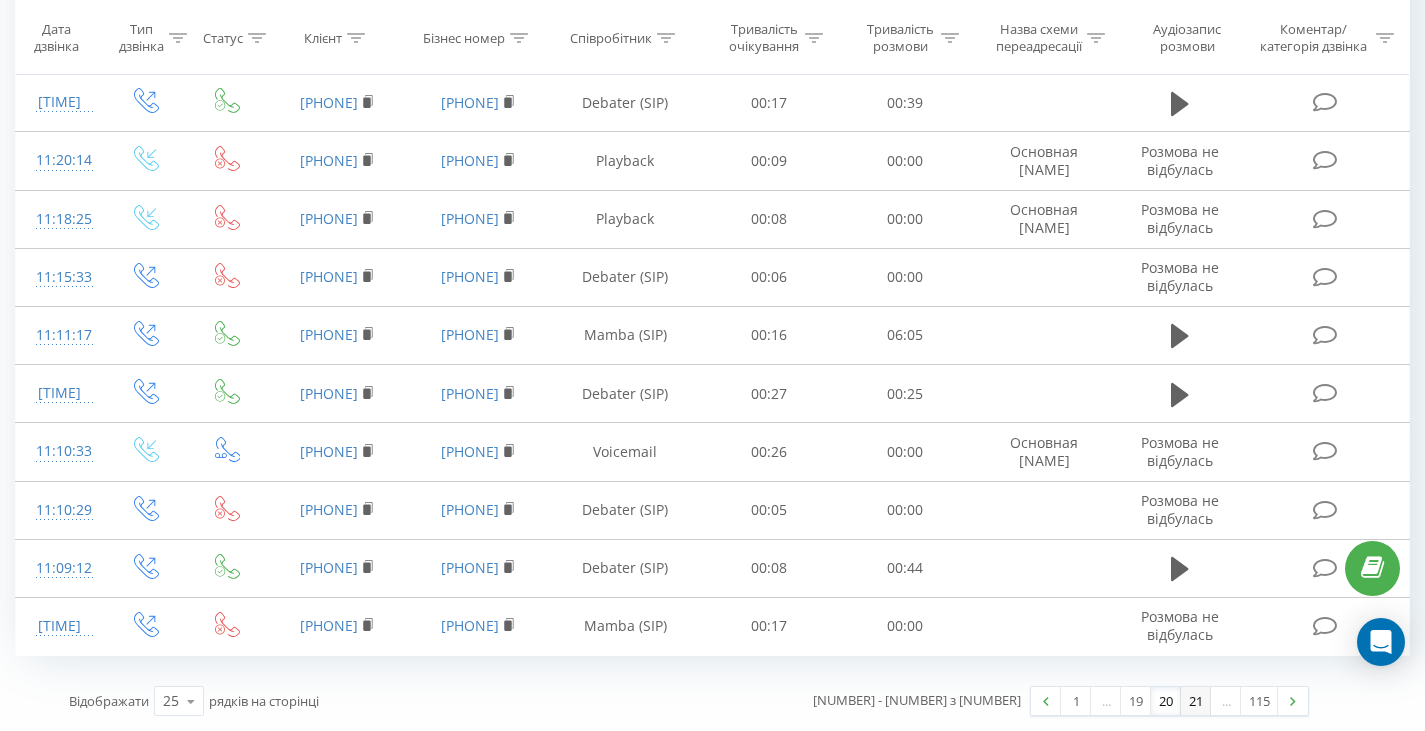 click on "21" at bounding box center [1196, 701] 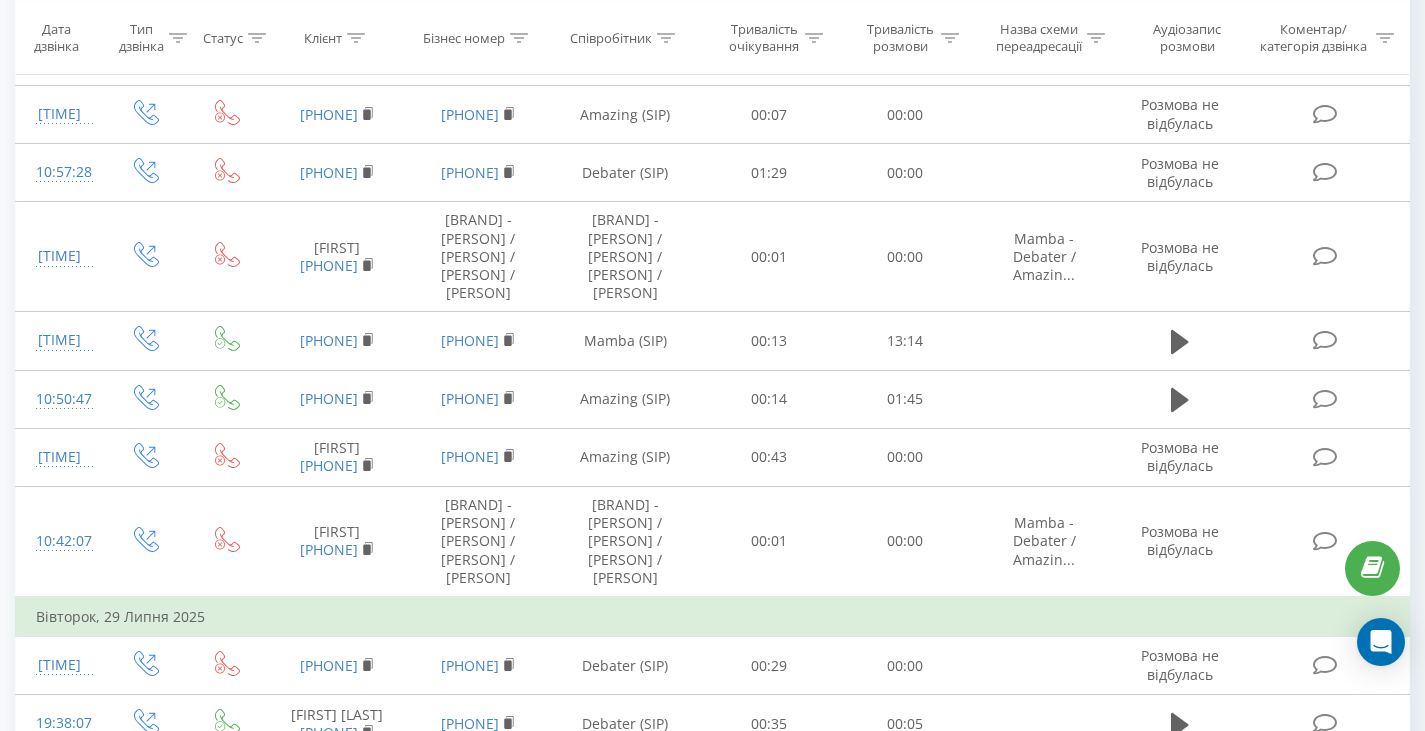 scroll, scrollTop: 732, scrollLeft: 0, axis: vertical 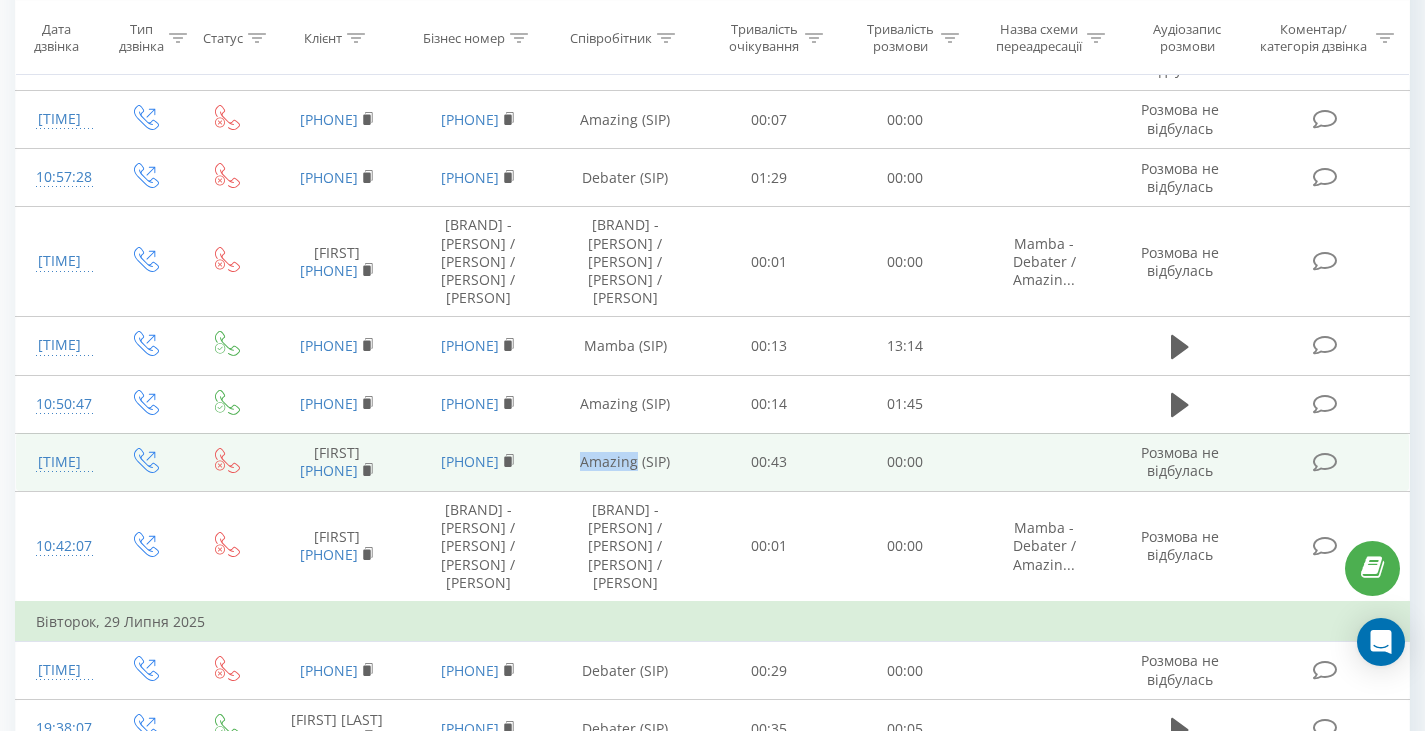 drag, startPoint x: 571, startPoint y: 461, endPoint x: 637, endPoint y: 469, distance: 66.48308 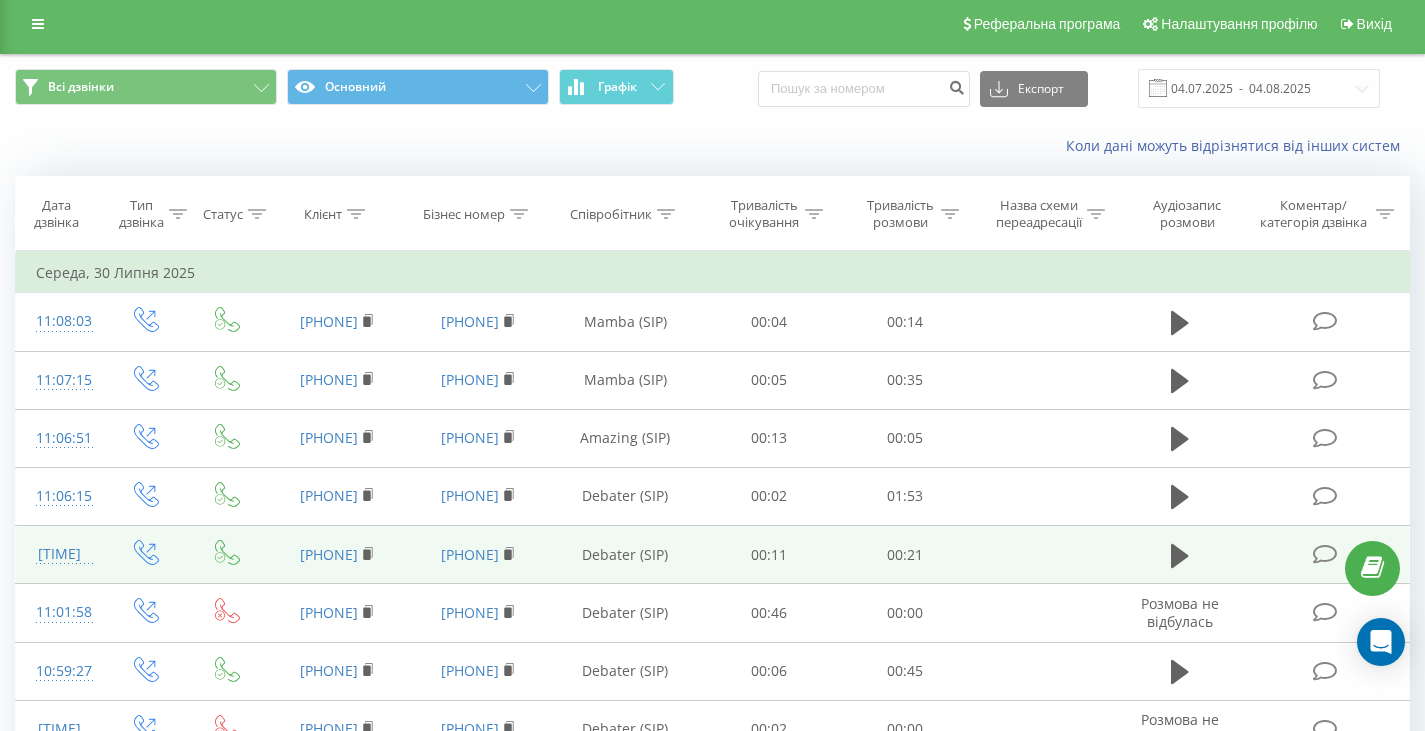scroll, scrollTop: 0, scrollLeft: 0, axis: both 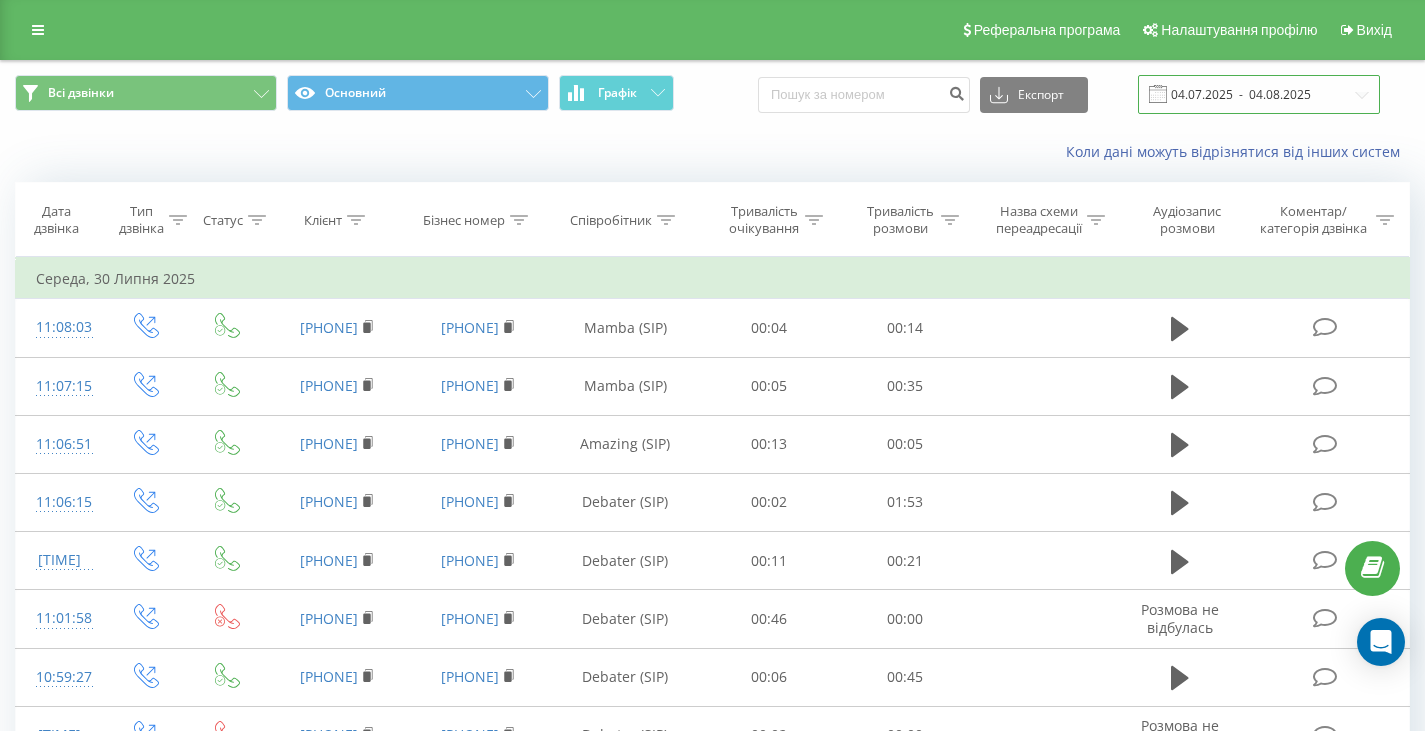click on "04.07.2025  -  04.08.2025" at bounding box center [1259, 94] 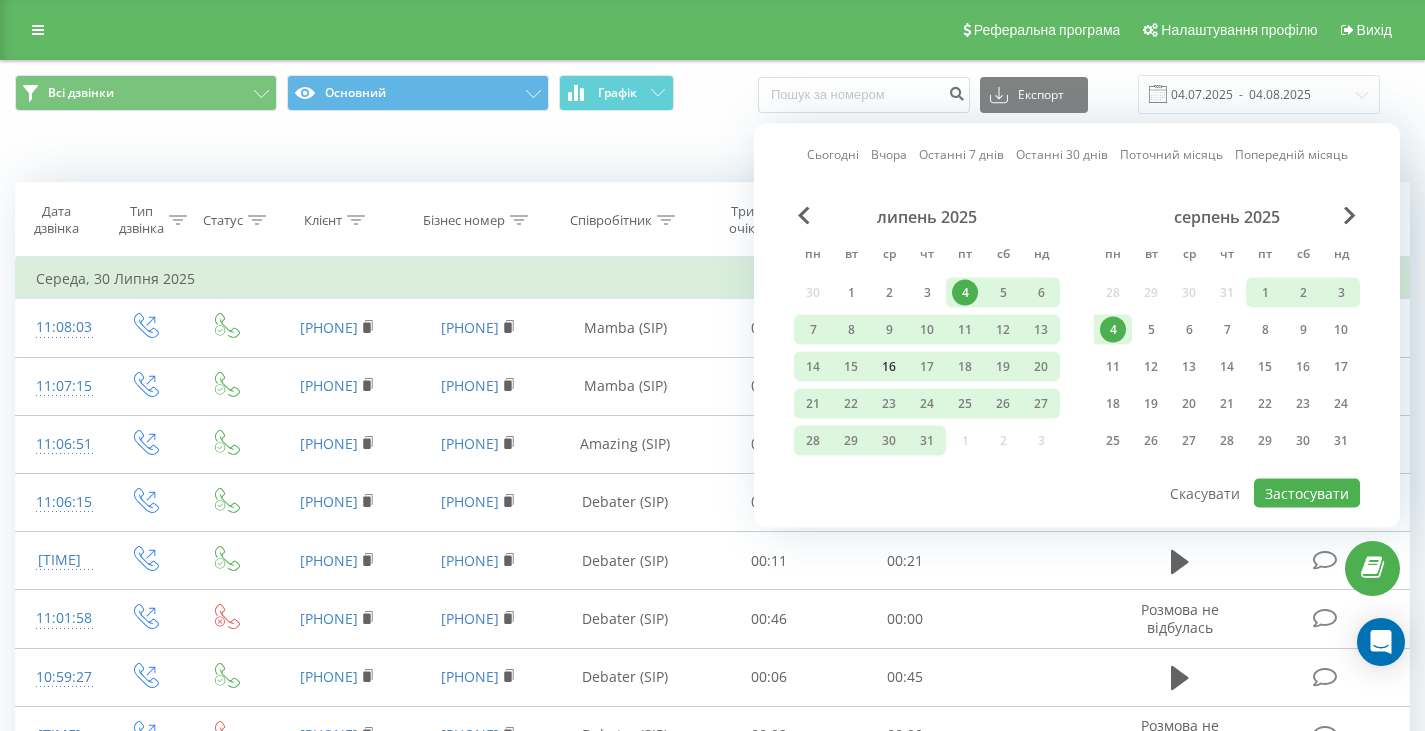 click on "16" at bounding box center [889, 367] 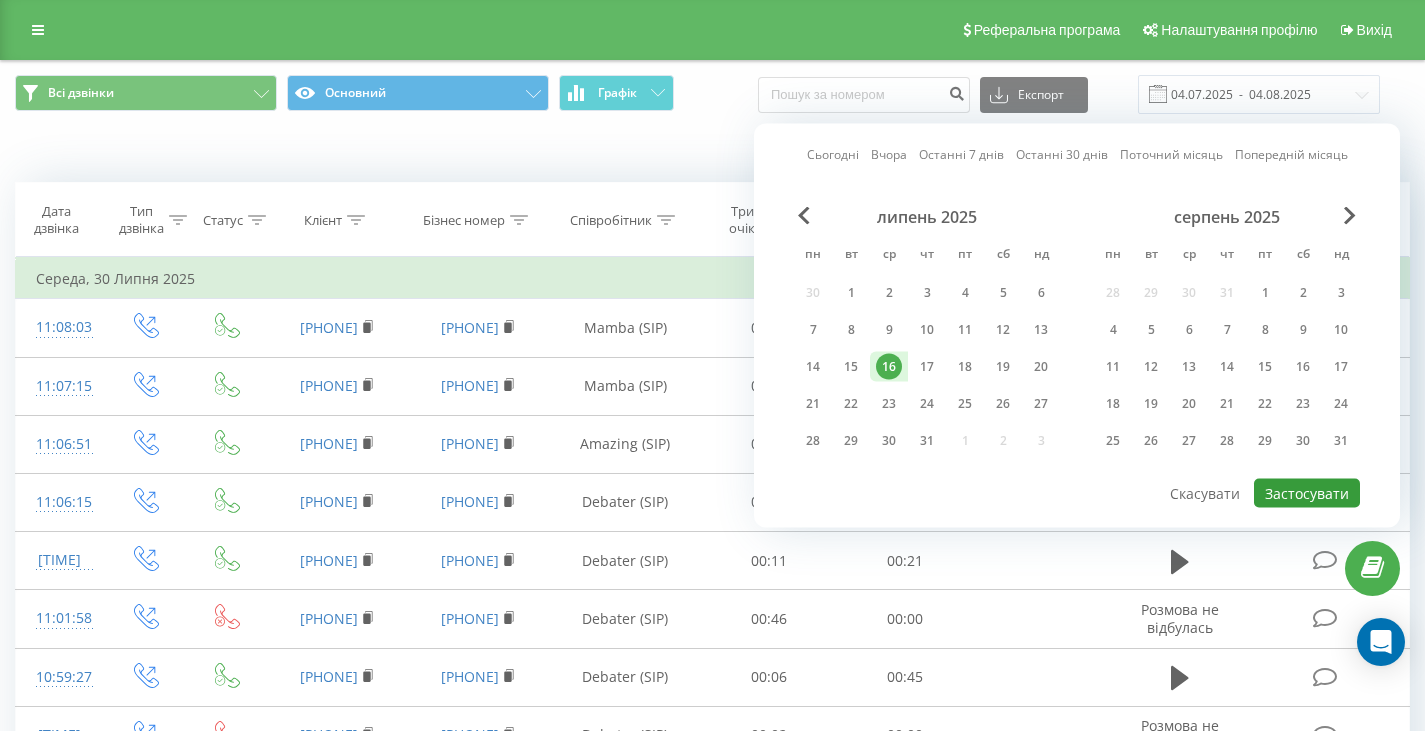 click on "Застосувати" at bounding box center (1307, 493) 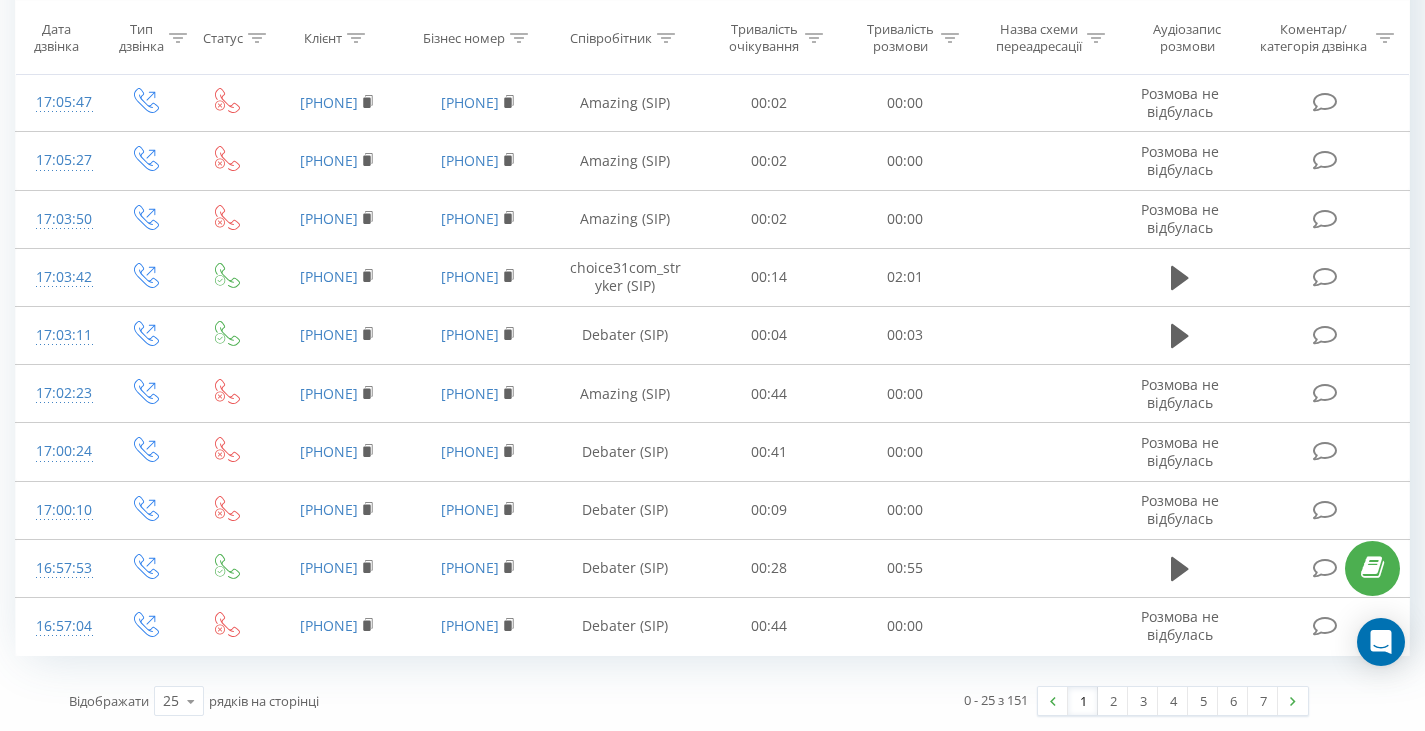 scroll, scrollTop: 1147, scrollLeft: 0, axis: vertical 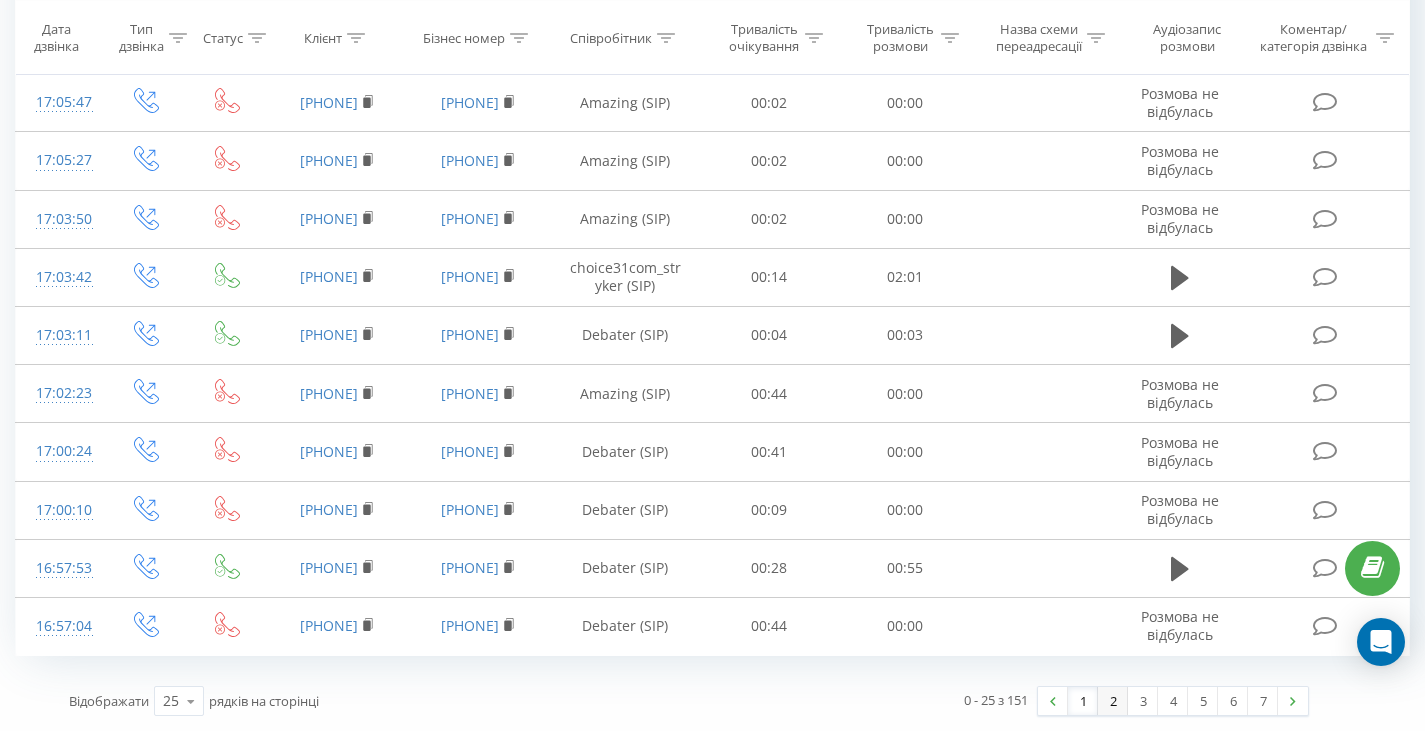 click on "2" at bounding box center [1113, 701] 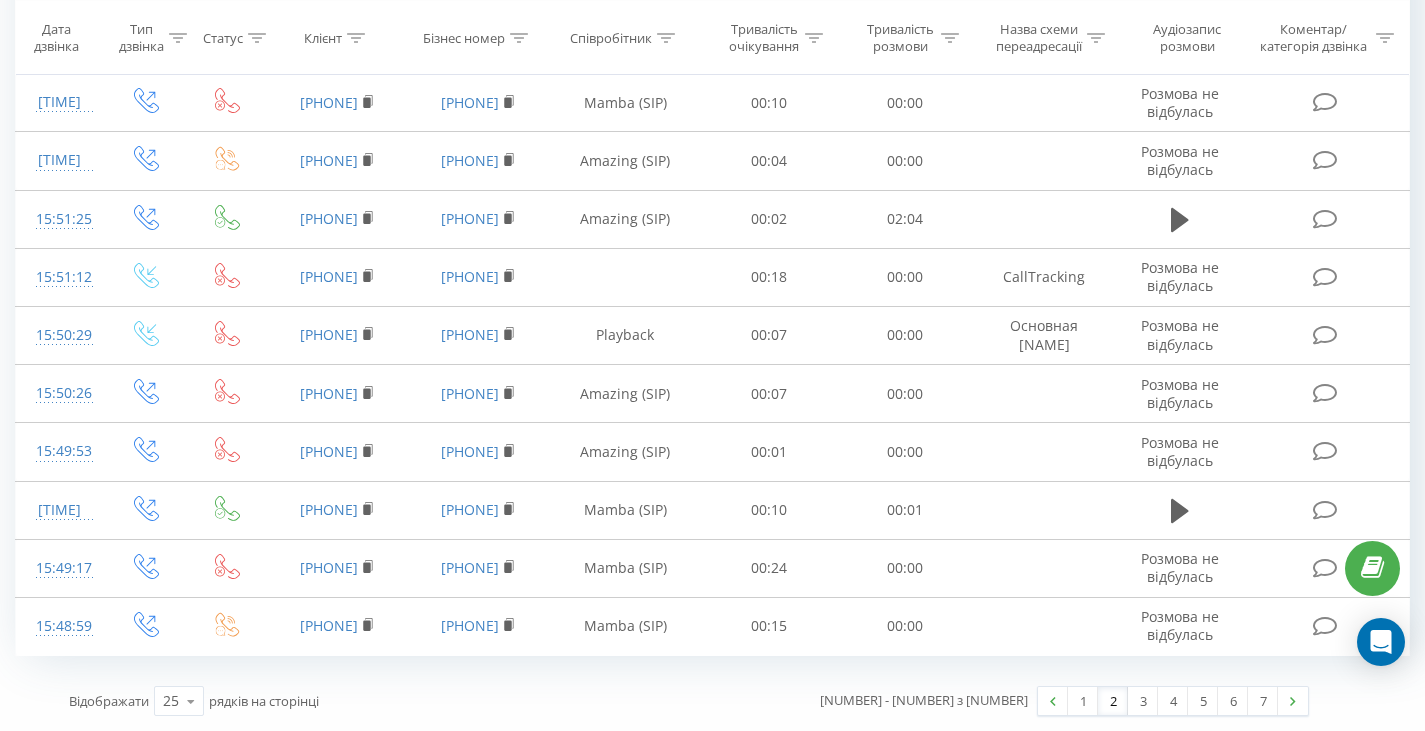scroll, scrollTop: 1162, scrollLeft: 0, axis: vertical 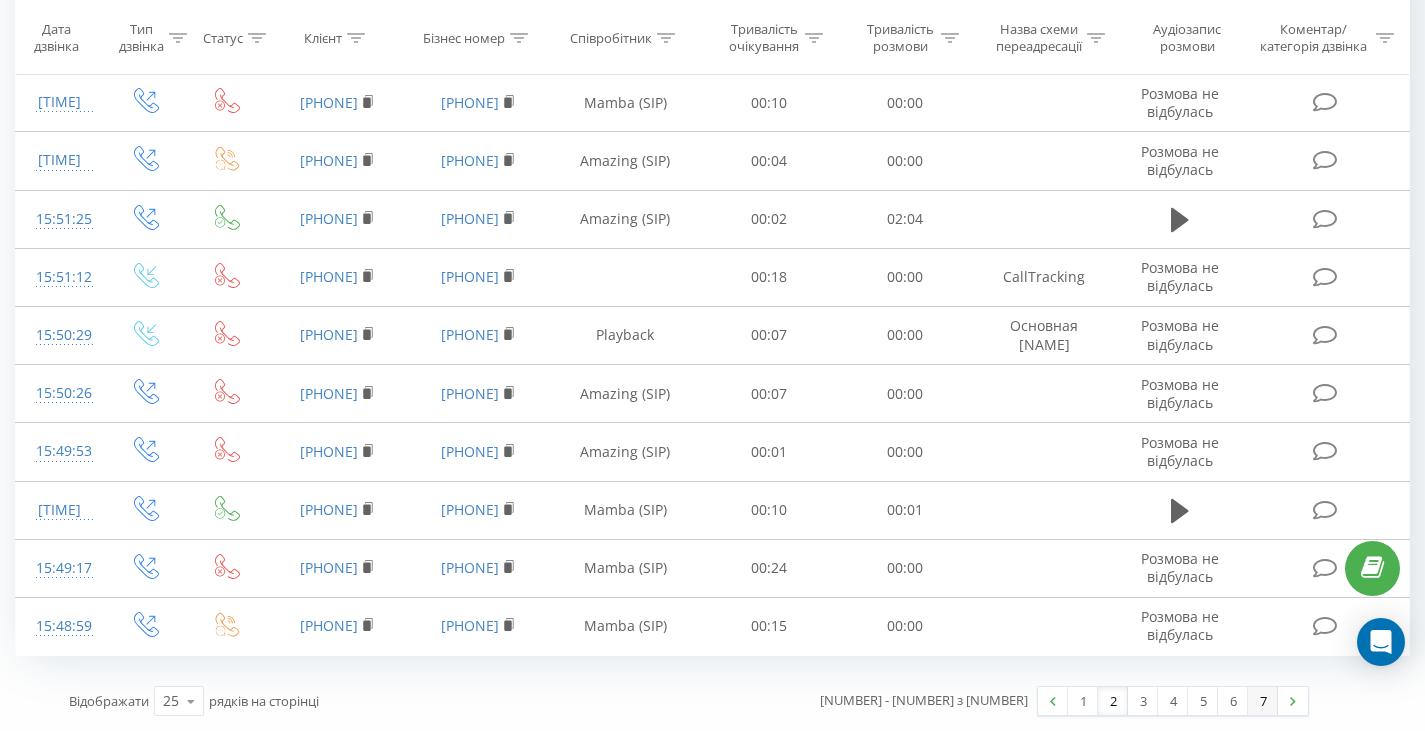 click on "7" at bounding box center [1263, 701] 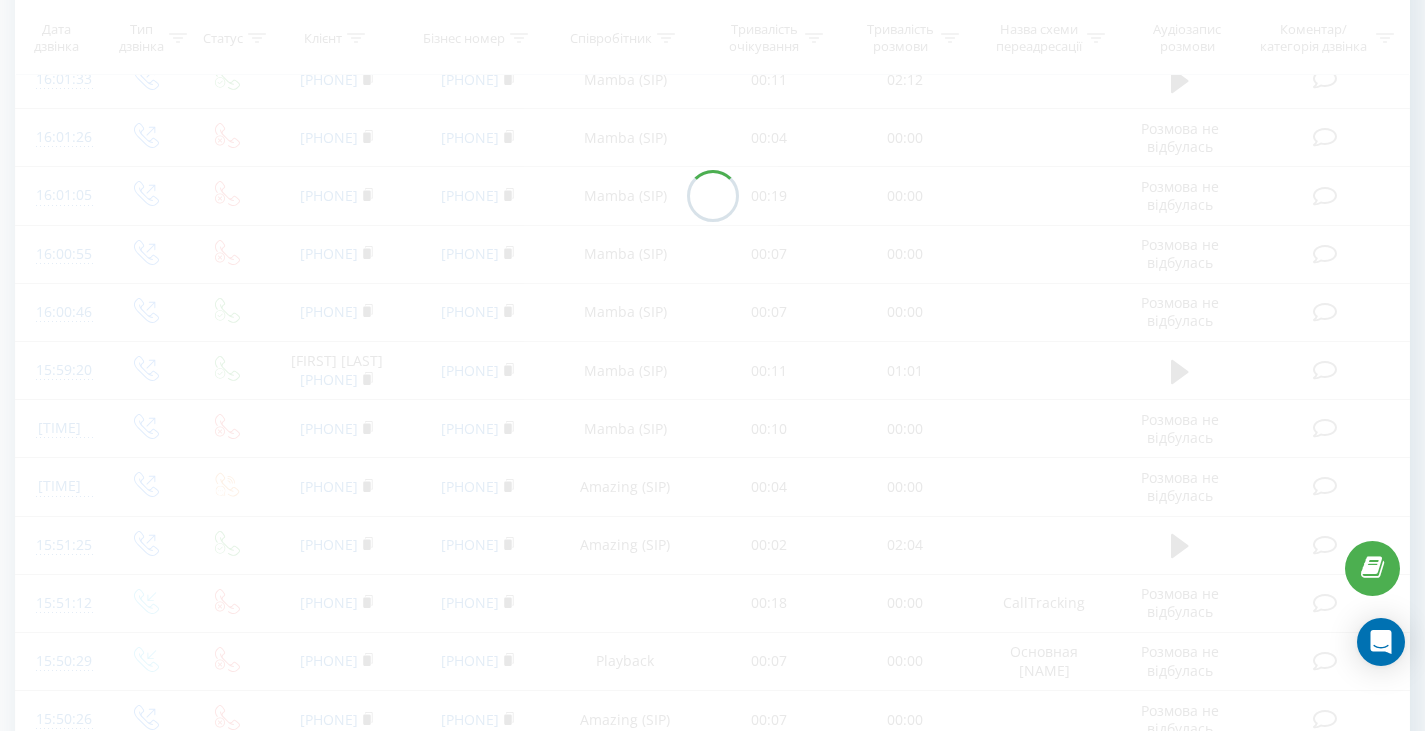 scroll, scrollTop: 51, scrollLeft: 0, axis: vertical 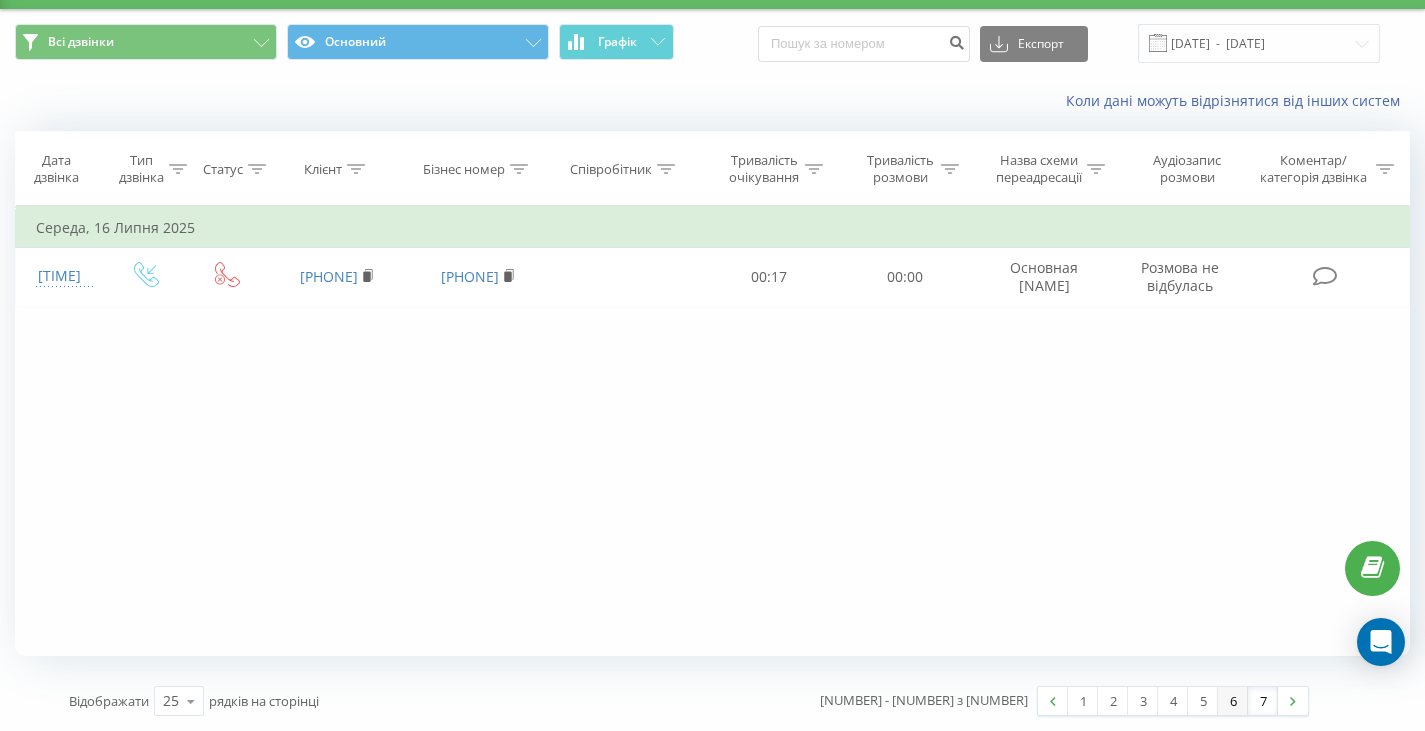 click on "6" at bounding box center (1233, 701) 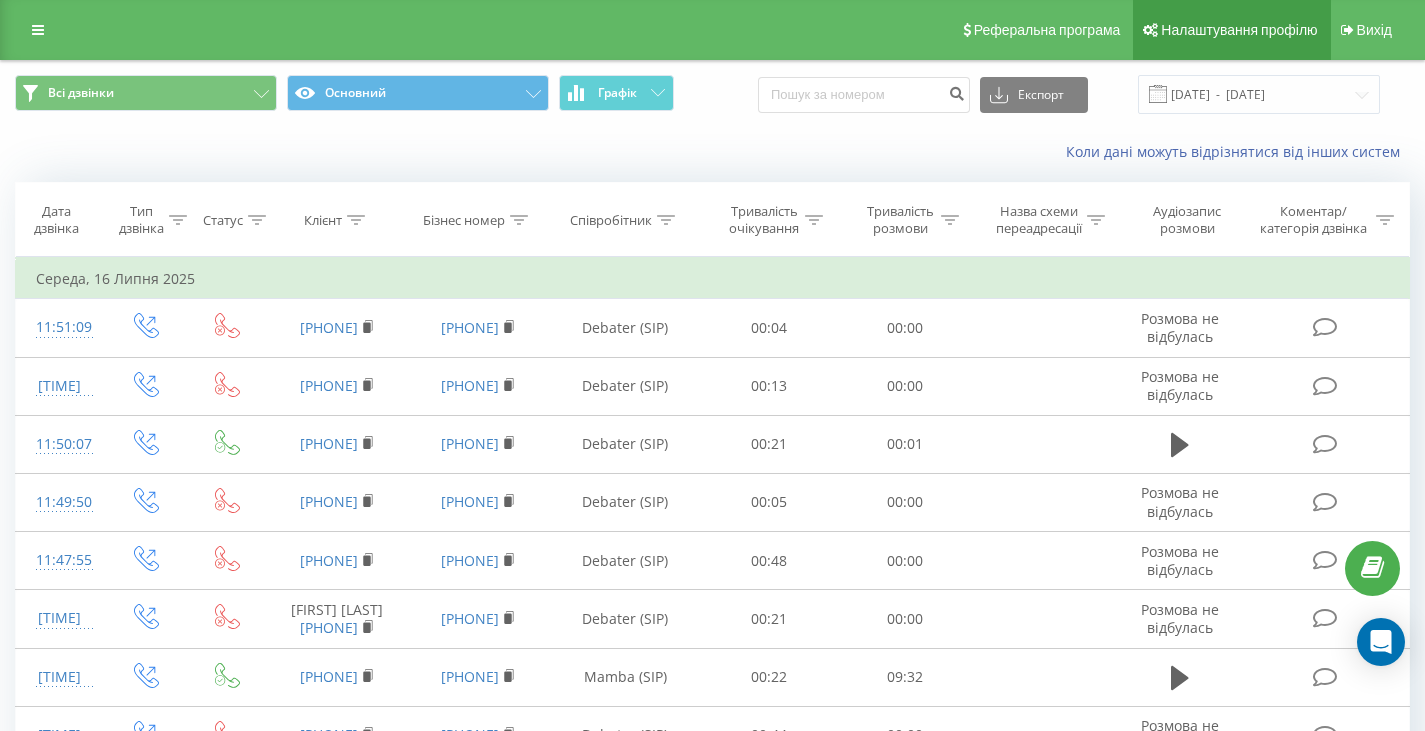 scroll, scrollTop: 0, scrollLeft: 0, axis: both 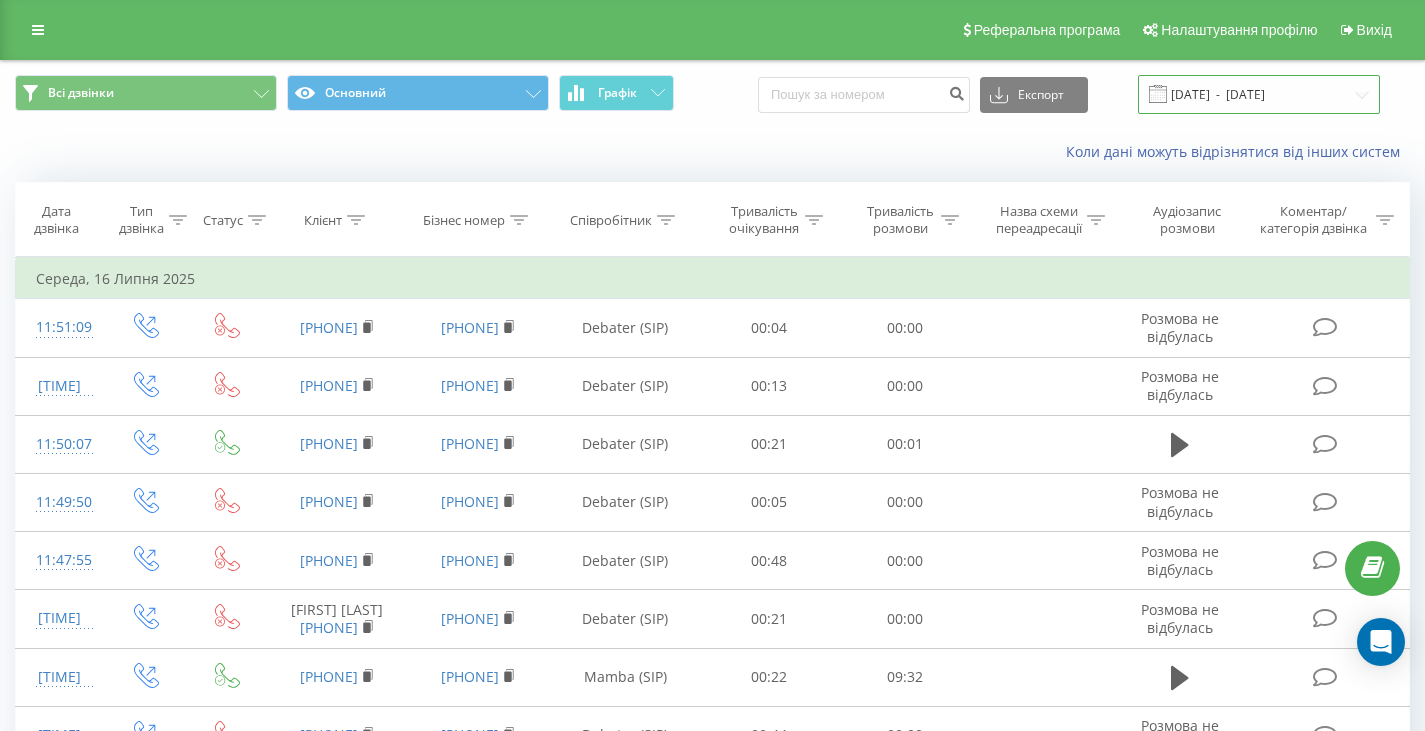 click on "[DATE]  -  [DATE]" at bounding box center (1259, 94) 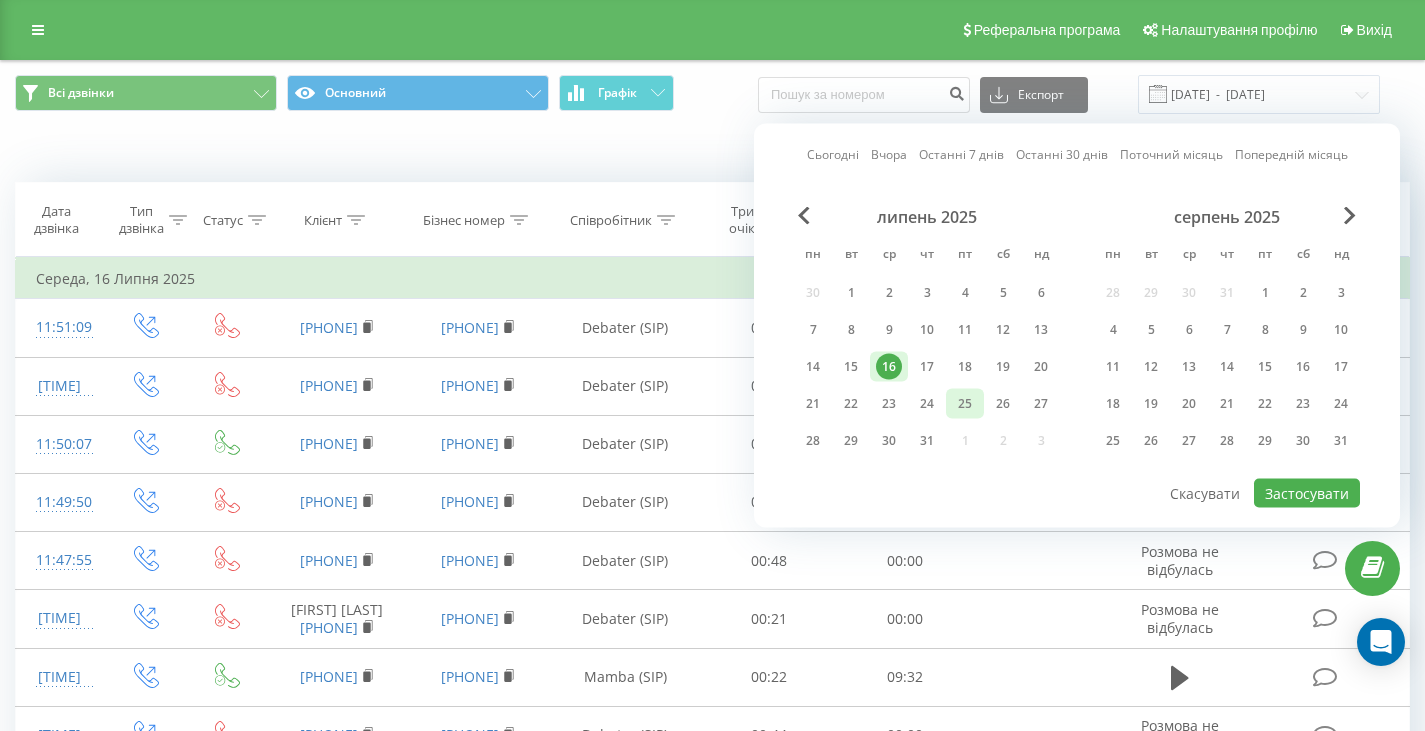 click on "25" at bounding box center (965, 404) 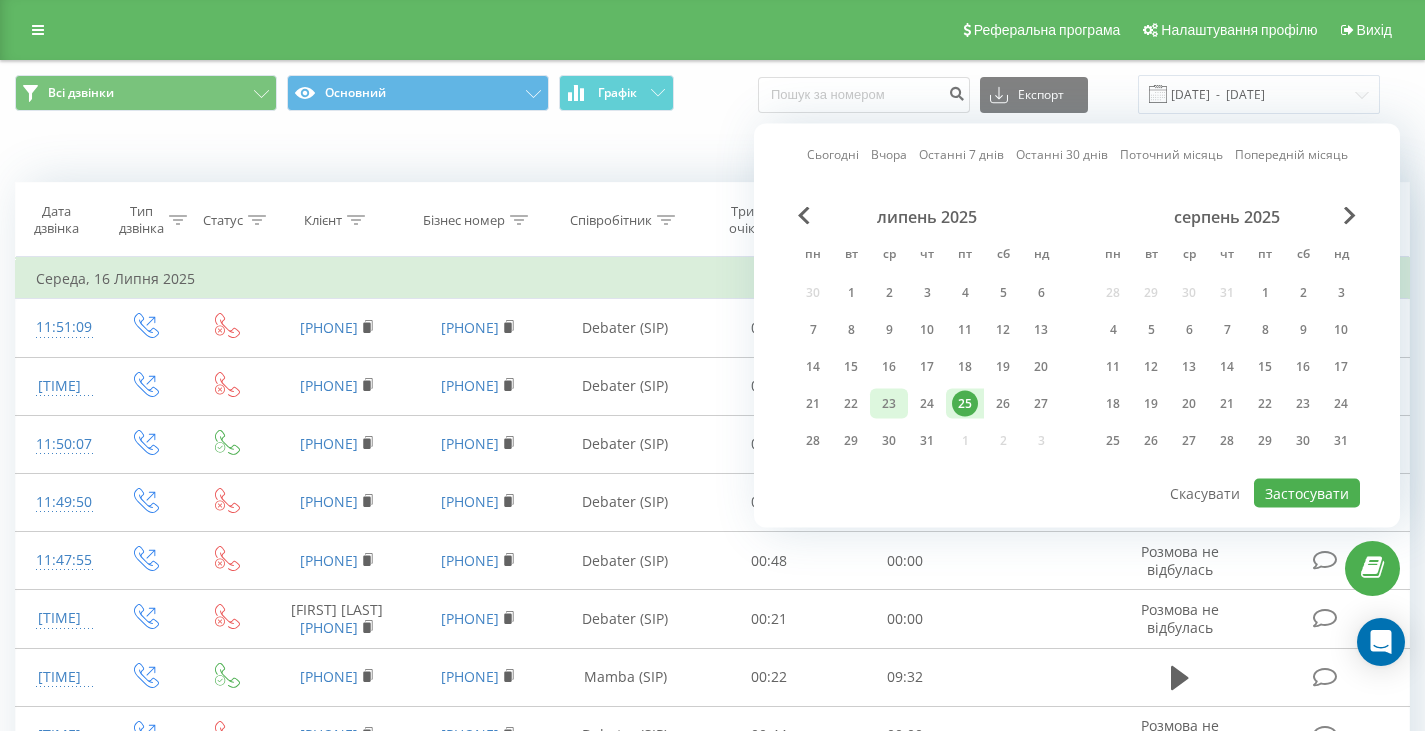 click on "23" at bounding box center [889, 404] 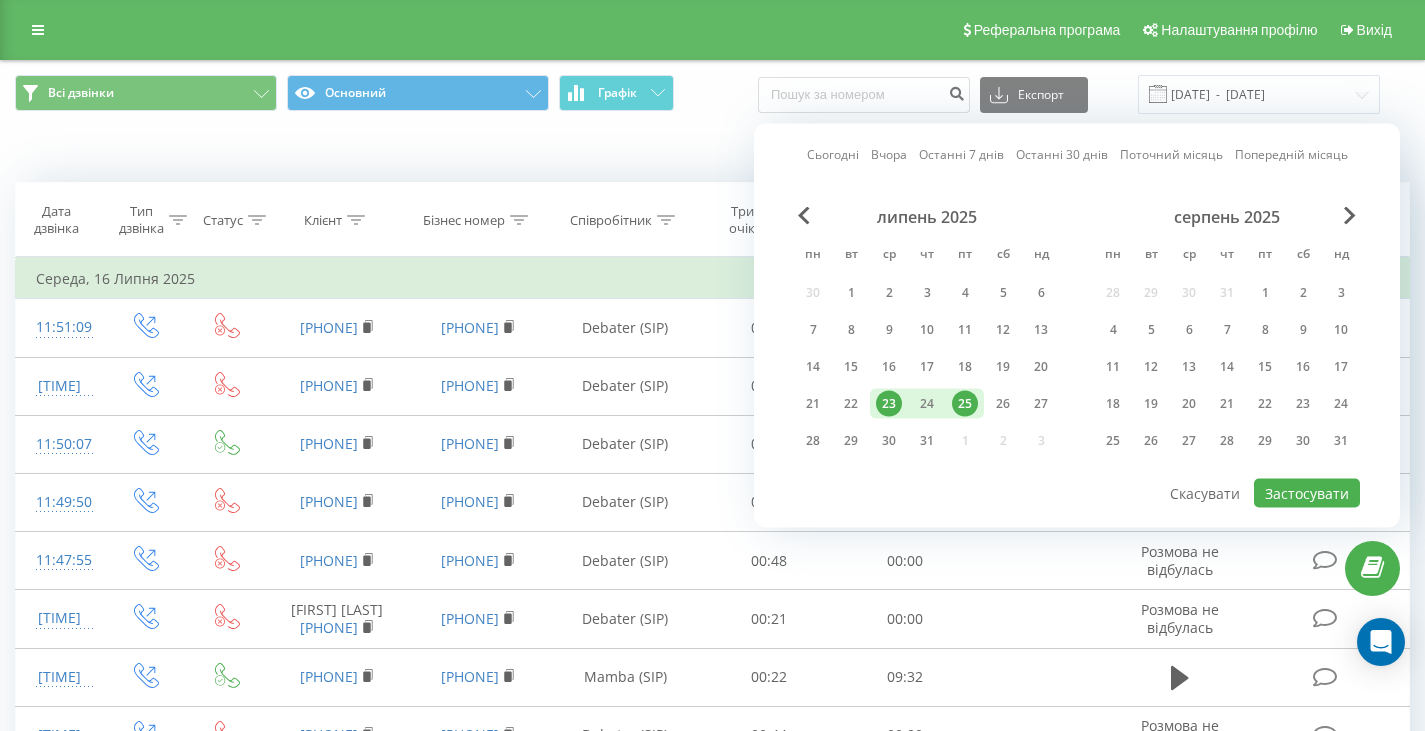 click on "23" at bounding box center (889, 404) 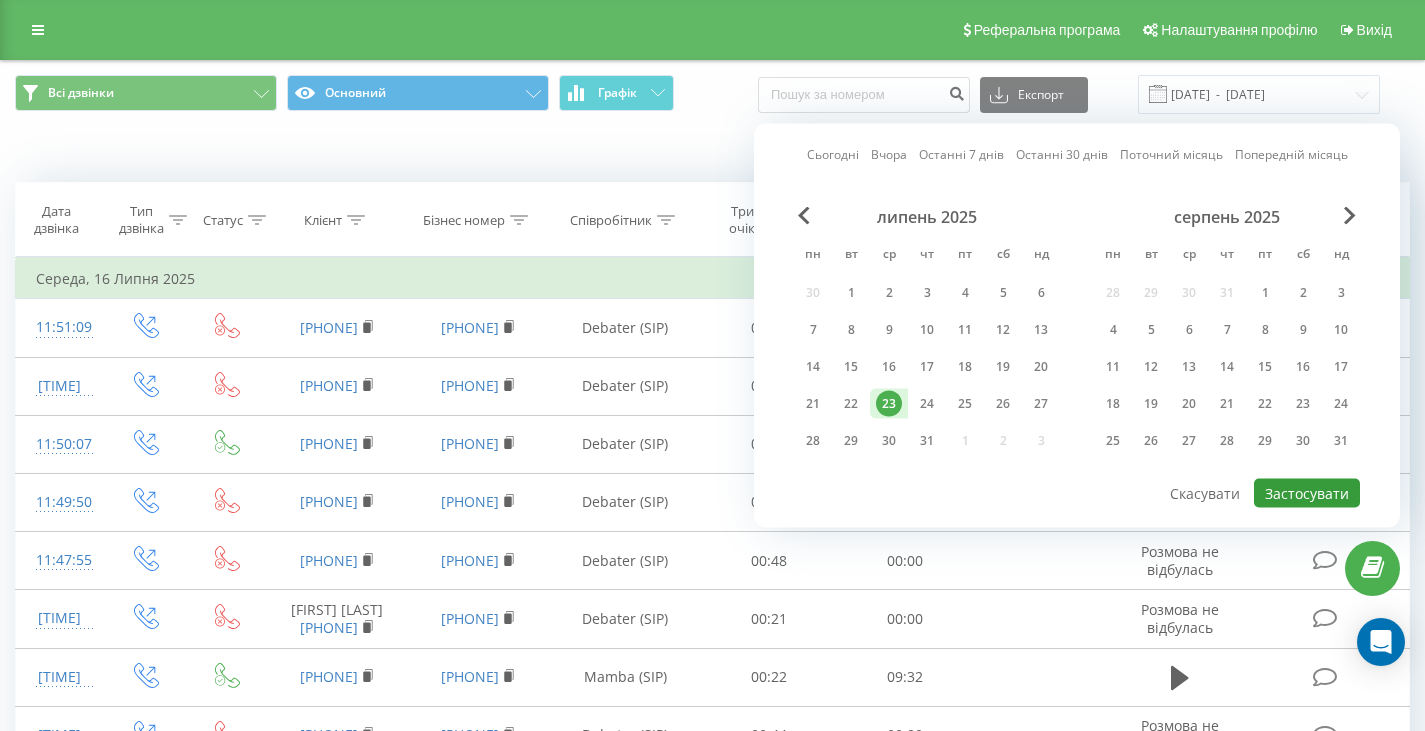 click on "Застосувати" at bounding box center (1307, 493) 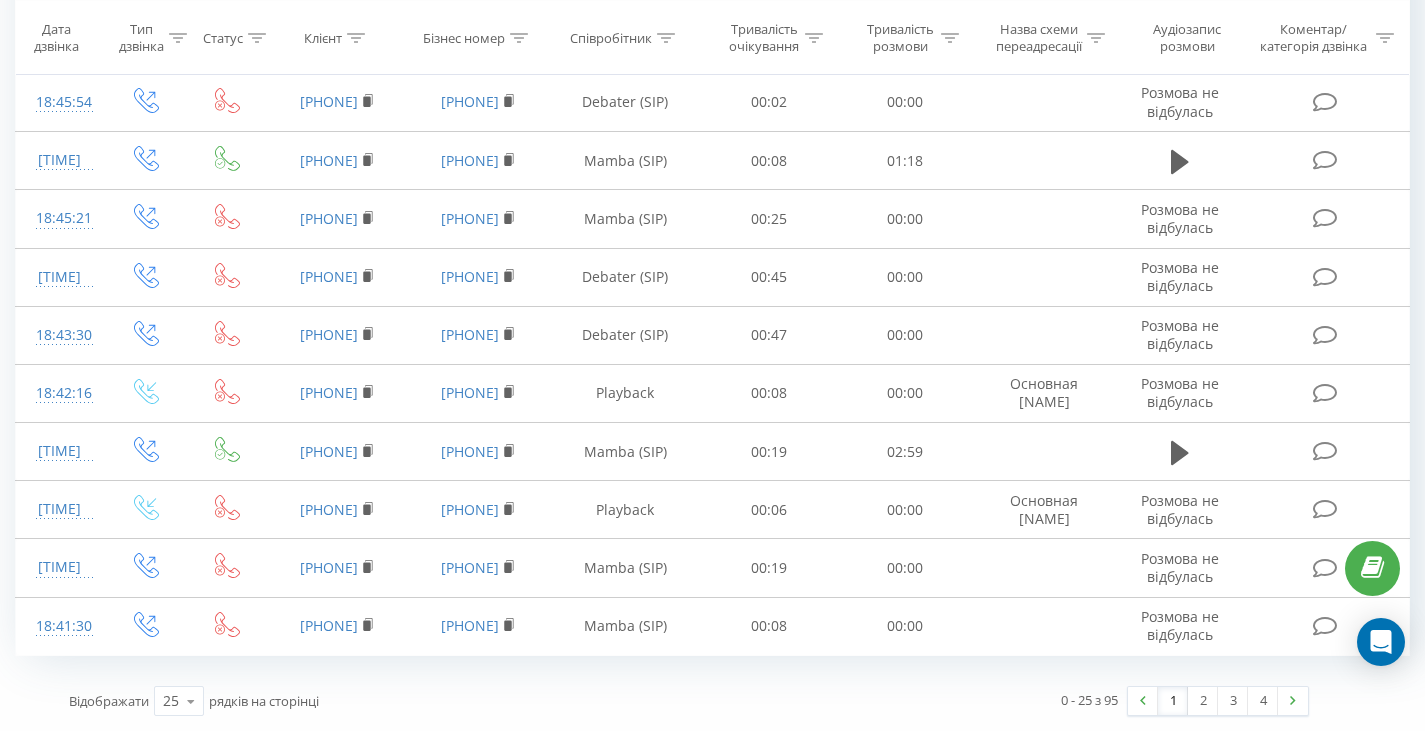 scroll, scrollTop: 1147, scrollLeft: 0, axis: vertical 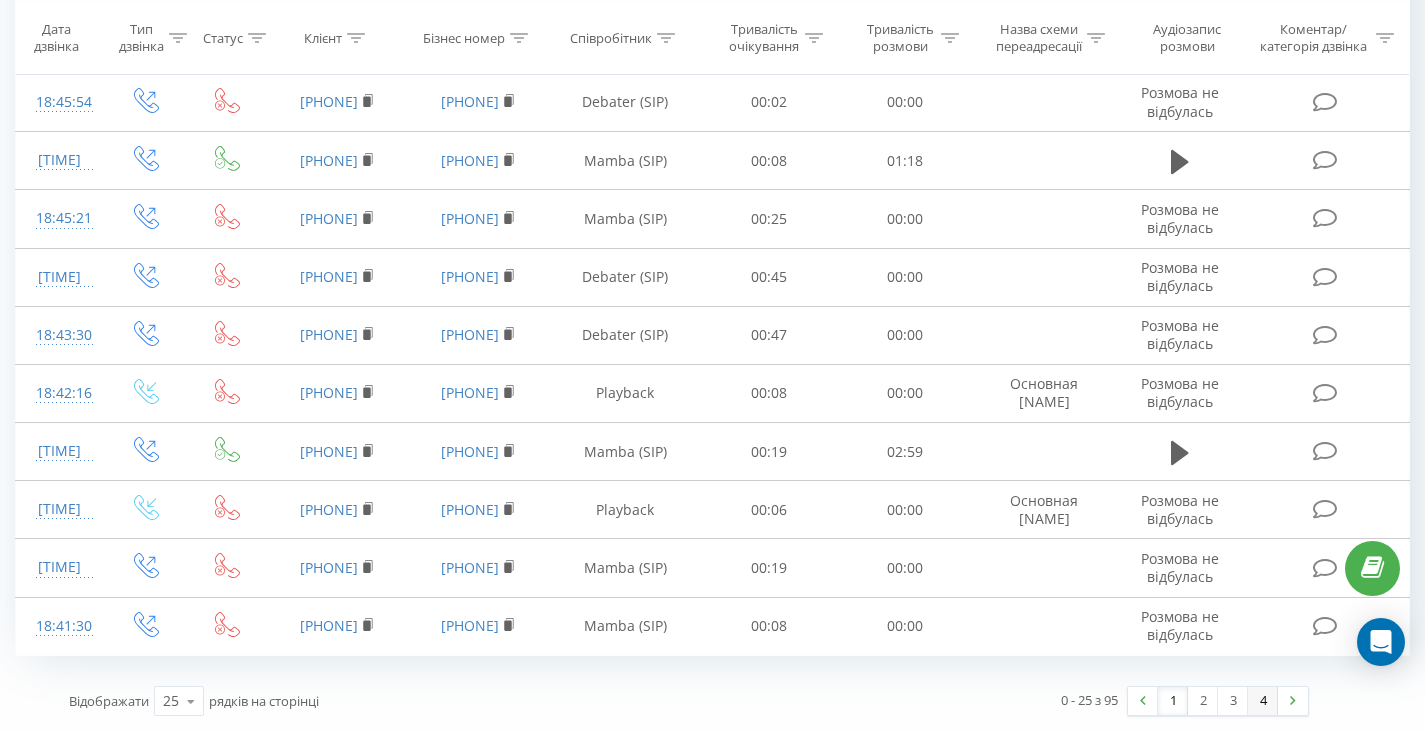 click on "4" at bounding box center (1263, 701) 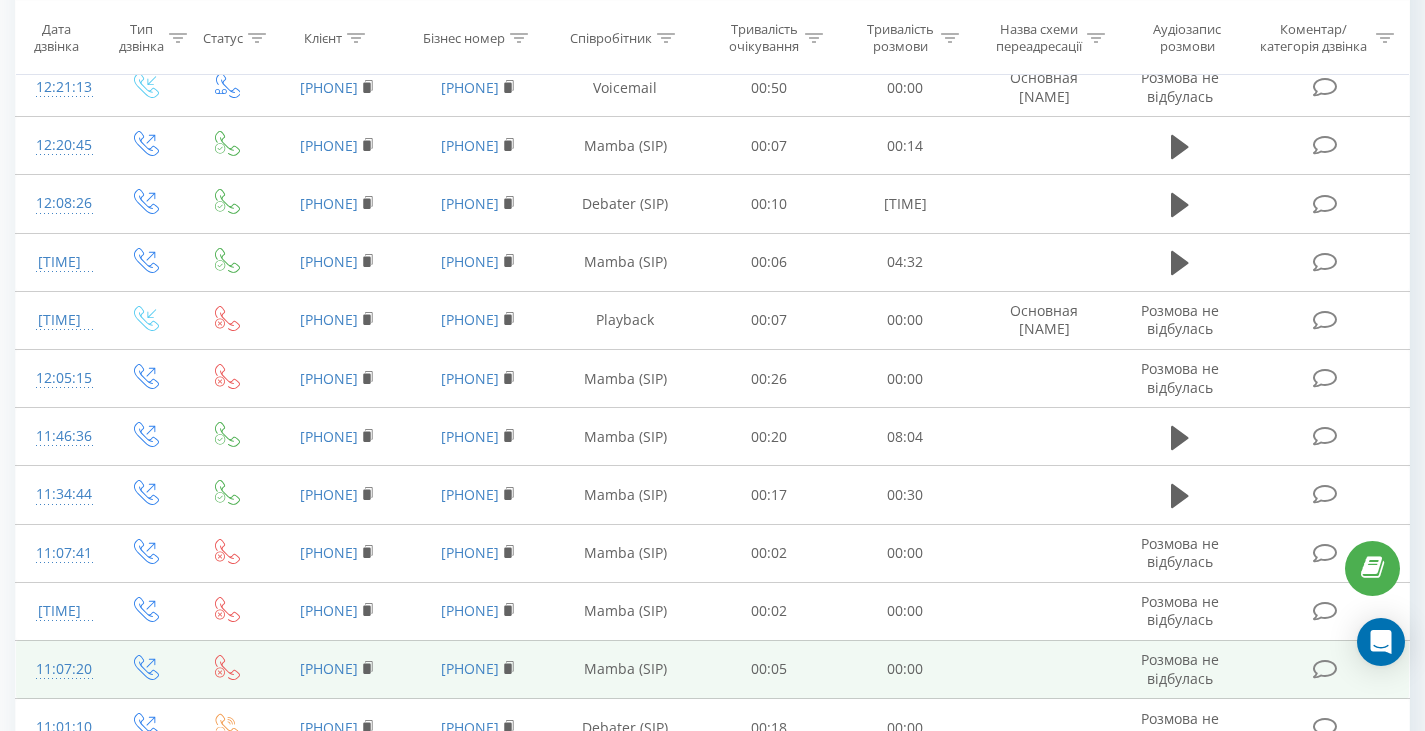scroll, scrollTop: 822, scrollLeft: 0, axis: vertical 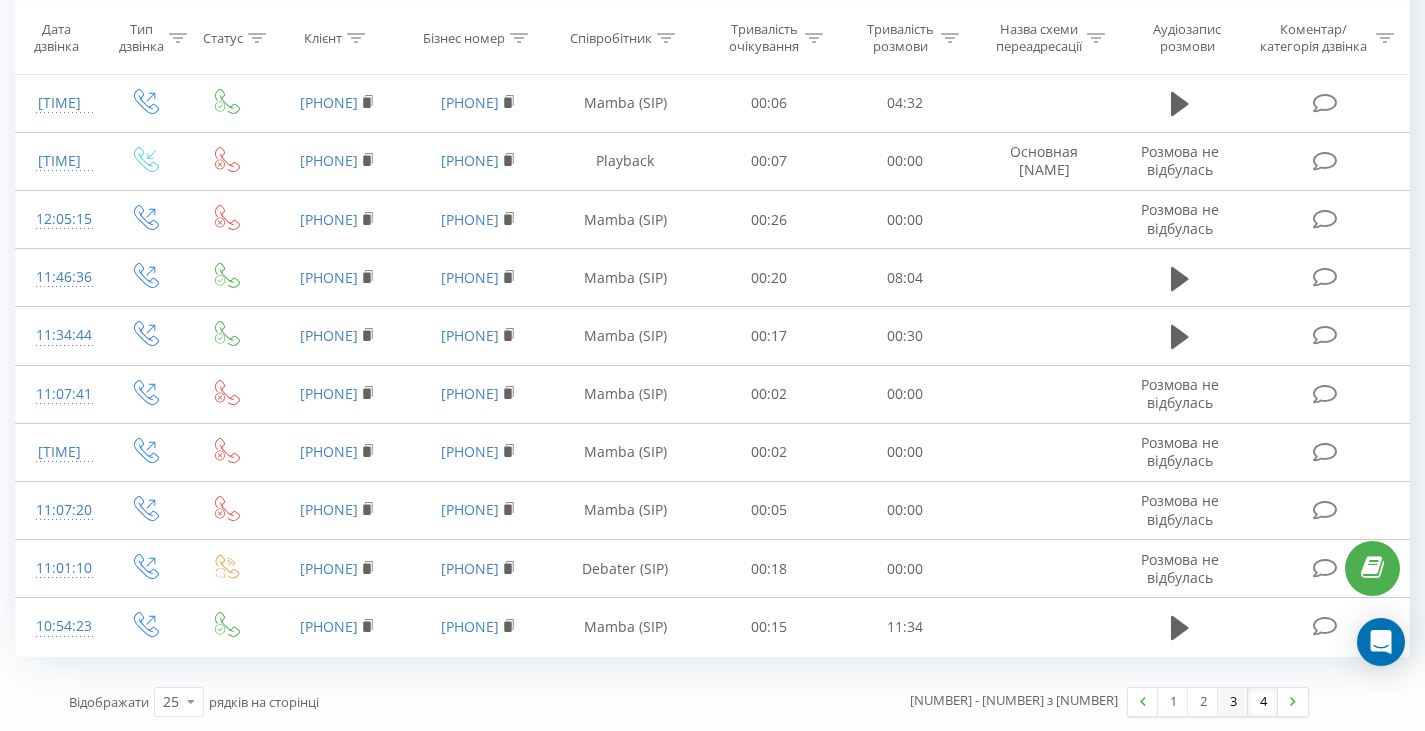 click on "3" at bounding box center [1233, 702] 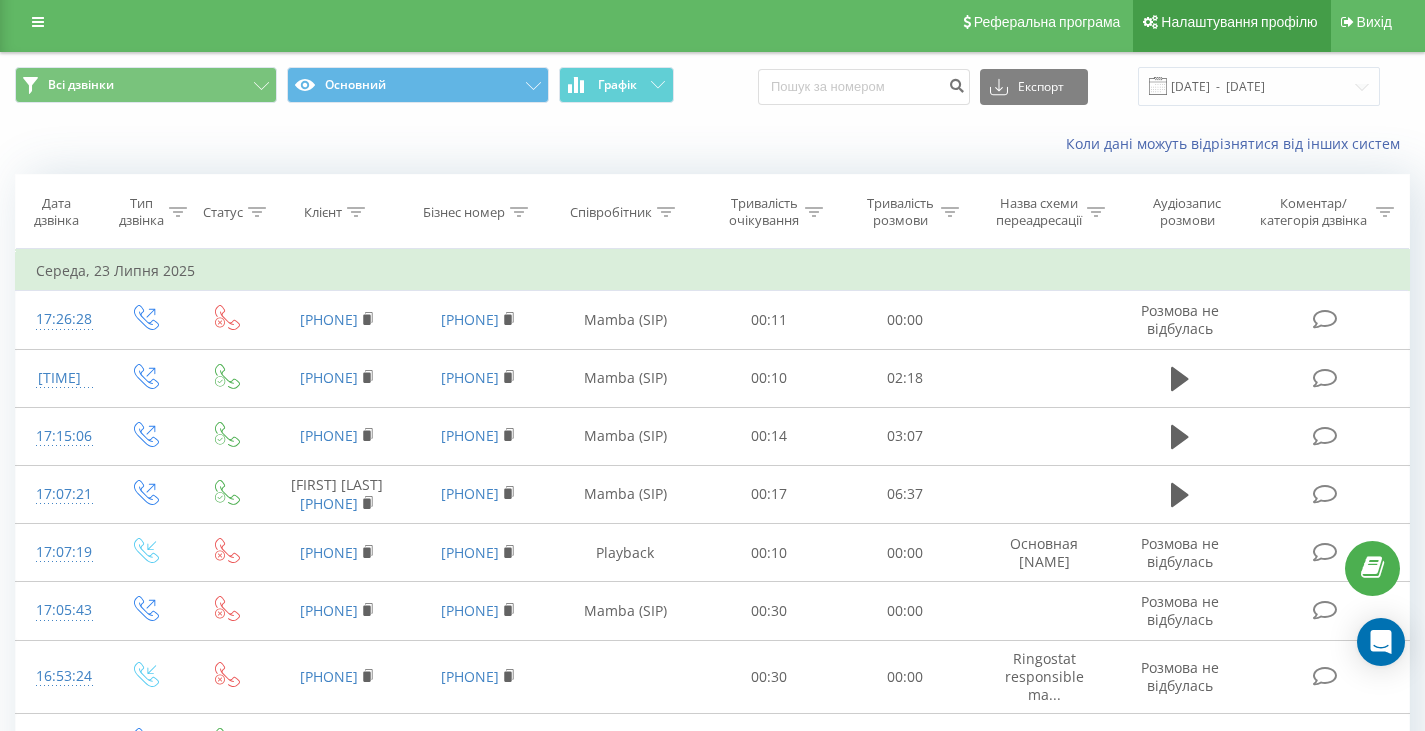 scroll, scrollTop: 0, scrollLeft: 0, axis: both 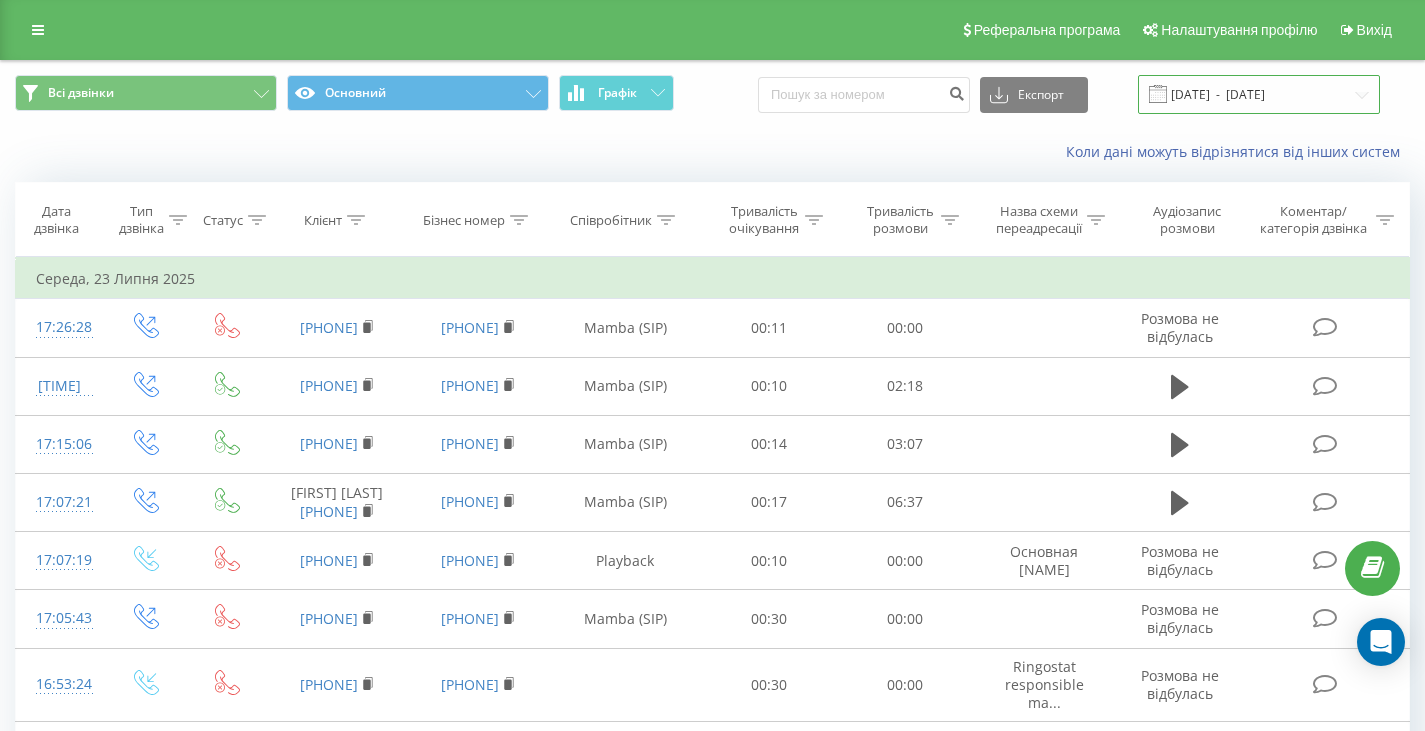 click on "[DATE]  -  [DATE]" at bounding box center [1259, 94] 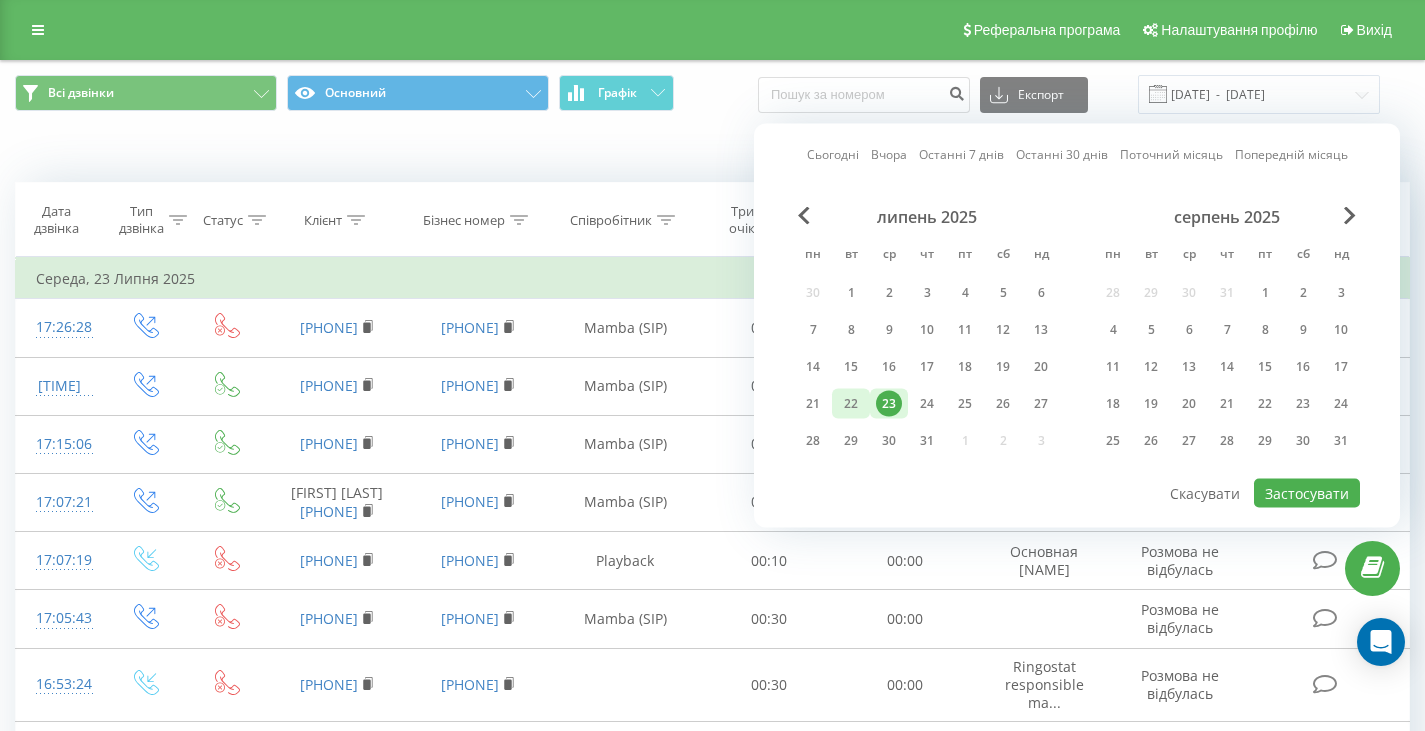 click on "22" at bounding box center [851, 404] 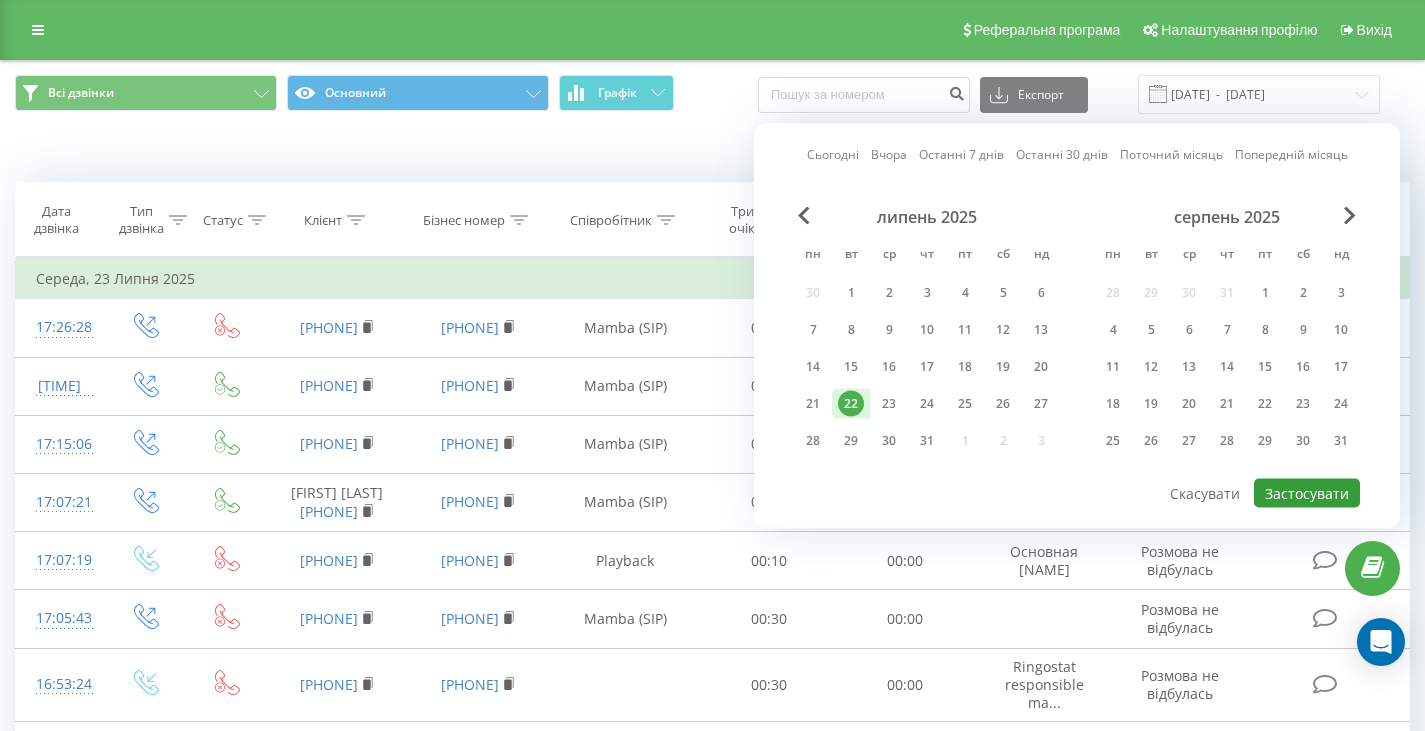 click on "Застосувати" at bounding box center [1307, 493] 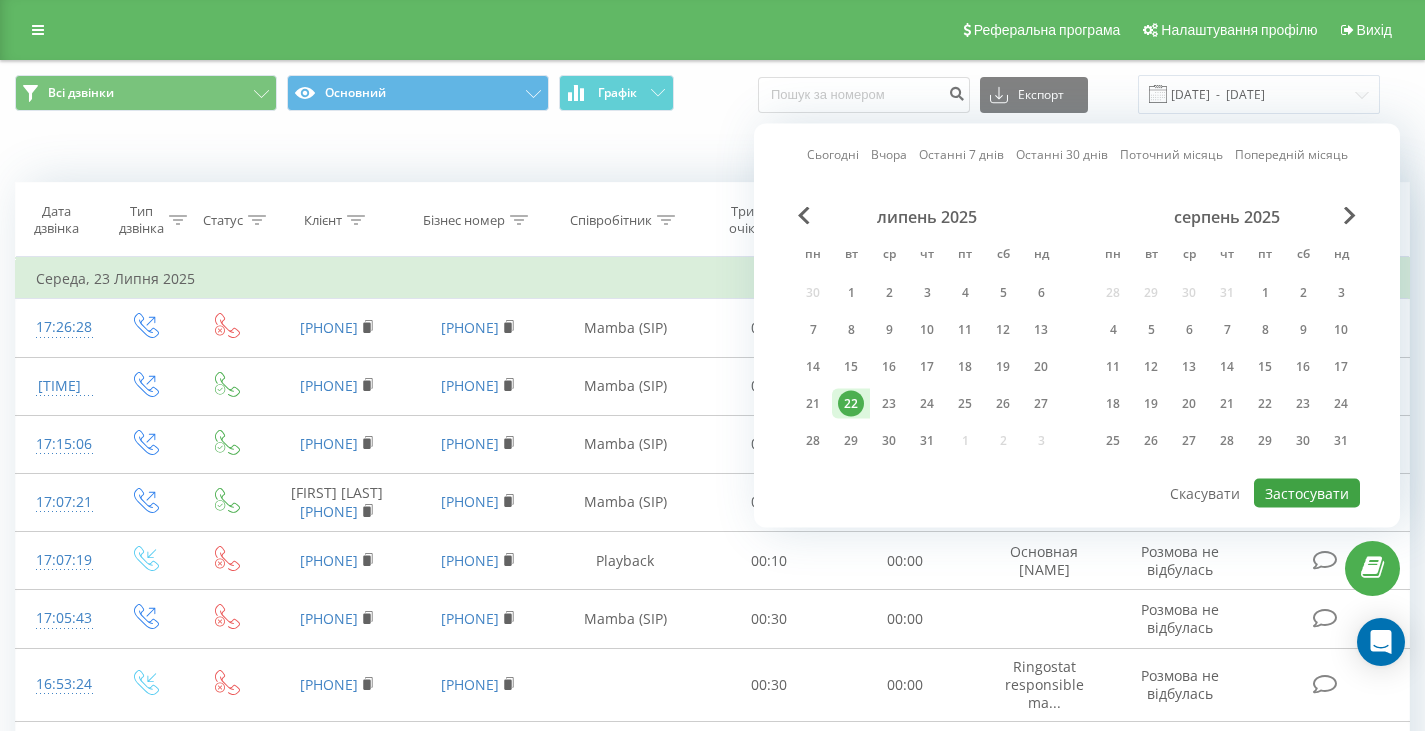 type on "[DATE]  -  [DATE]" 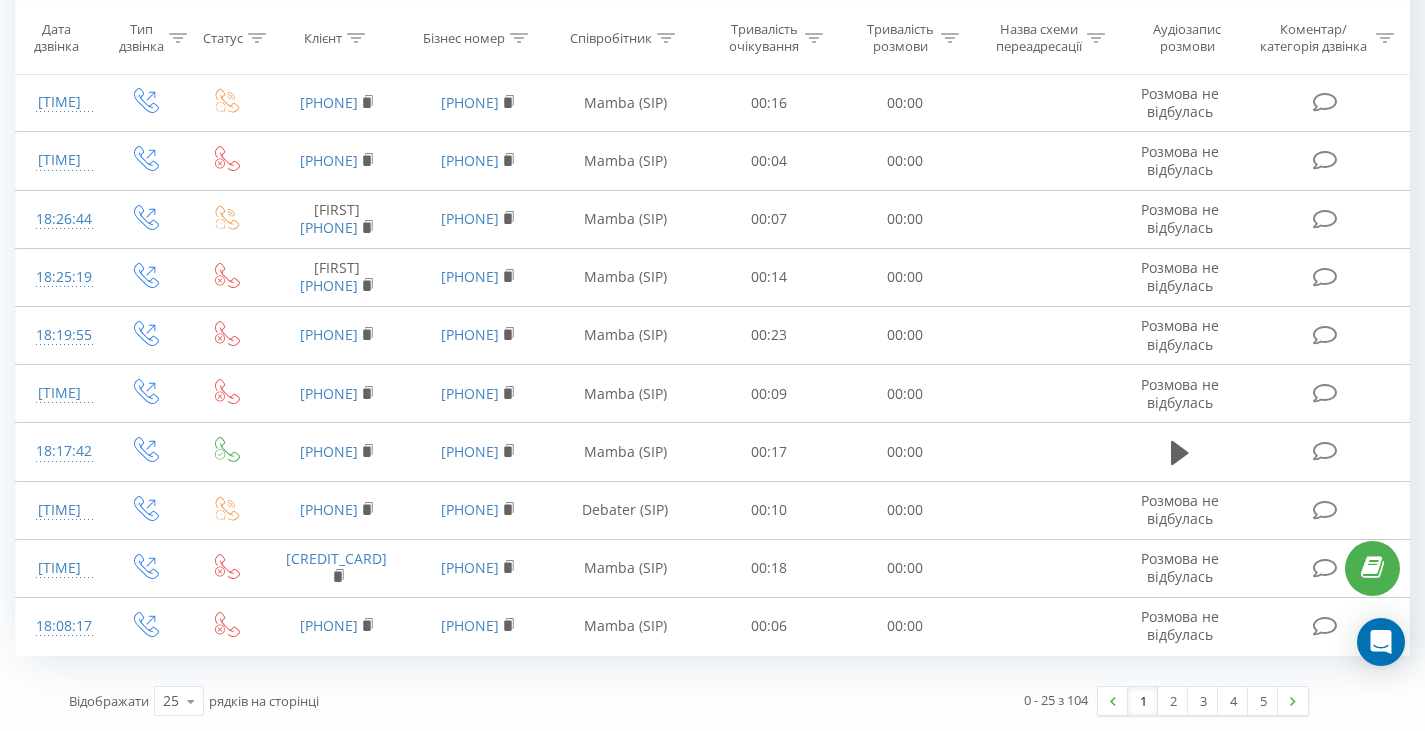 scroll, scrollTop: 1129, scrollLeft: 0, axis: vertical 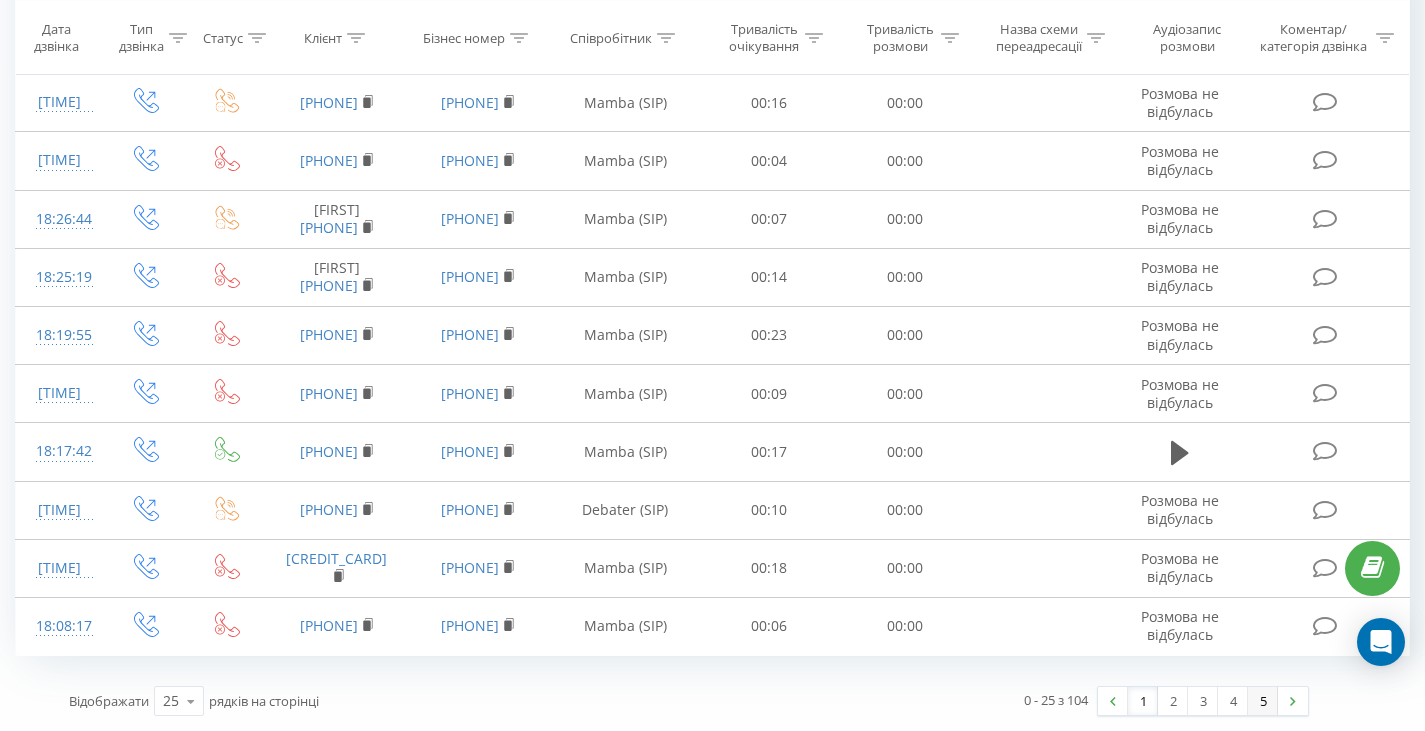 click on "5" at bounding box center (1263, 701) 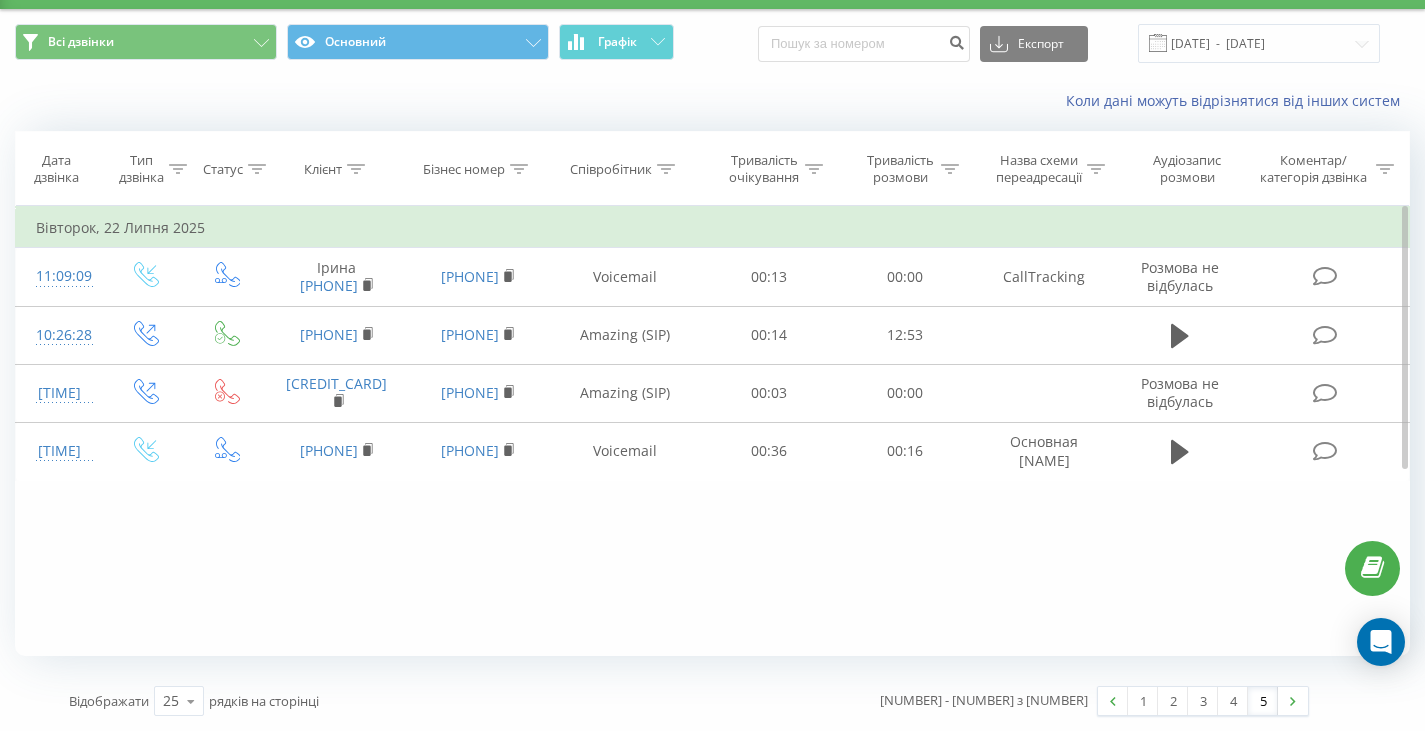 scroll, scrollTop: 51, scrollLeft: 0, axis: vertical 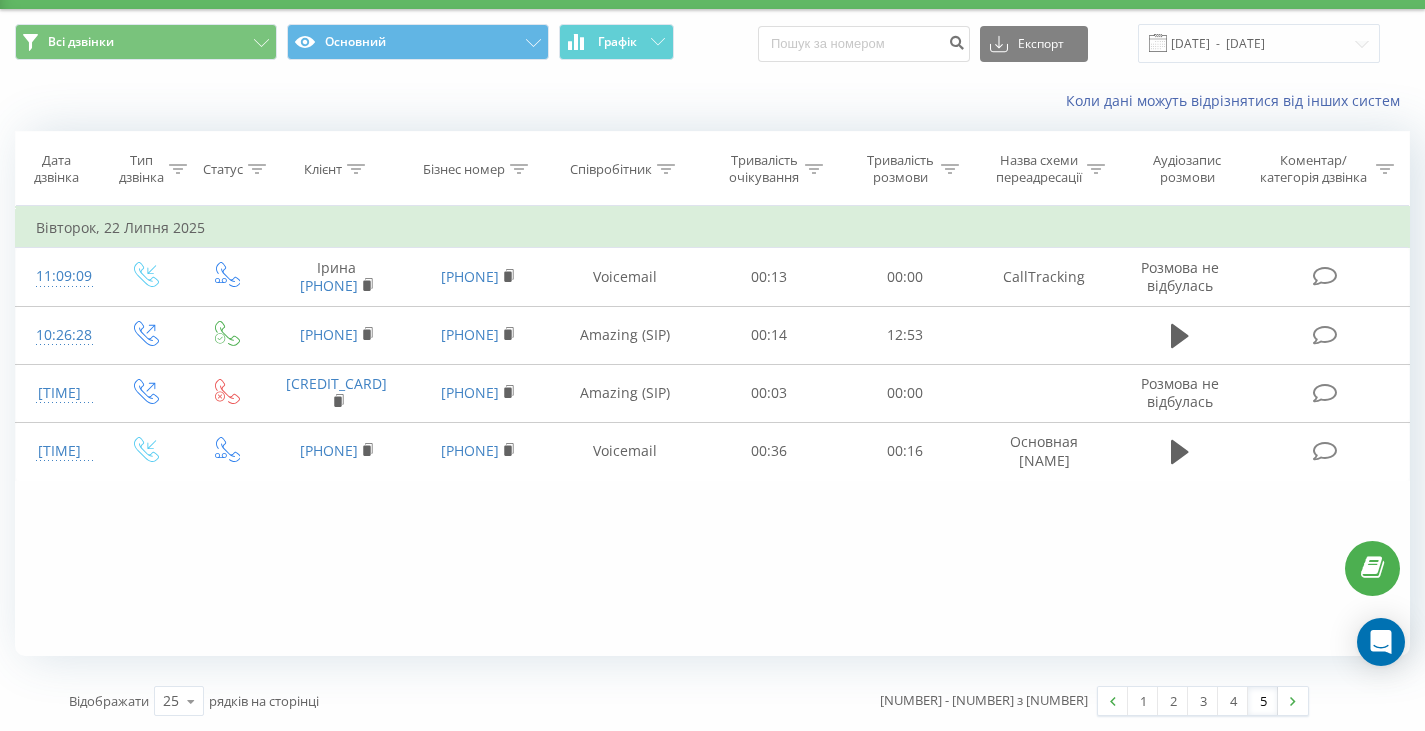 click on "5" at bounding box center (1263, 701) 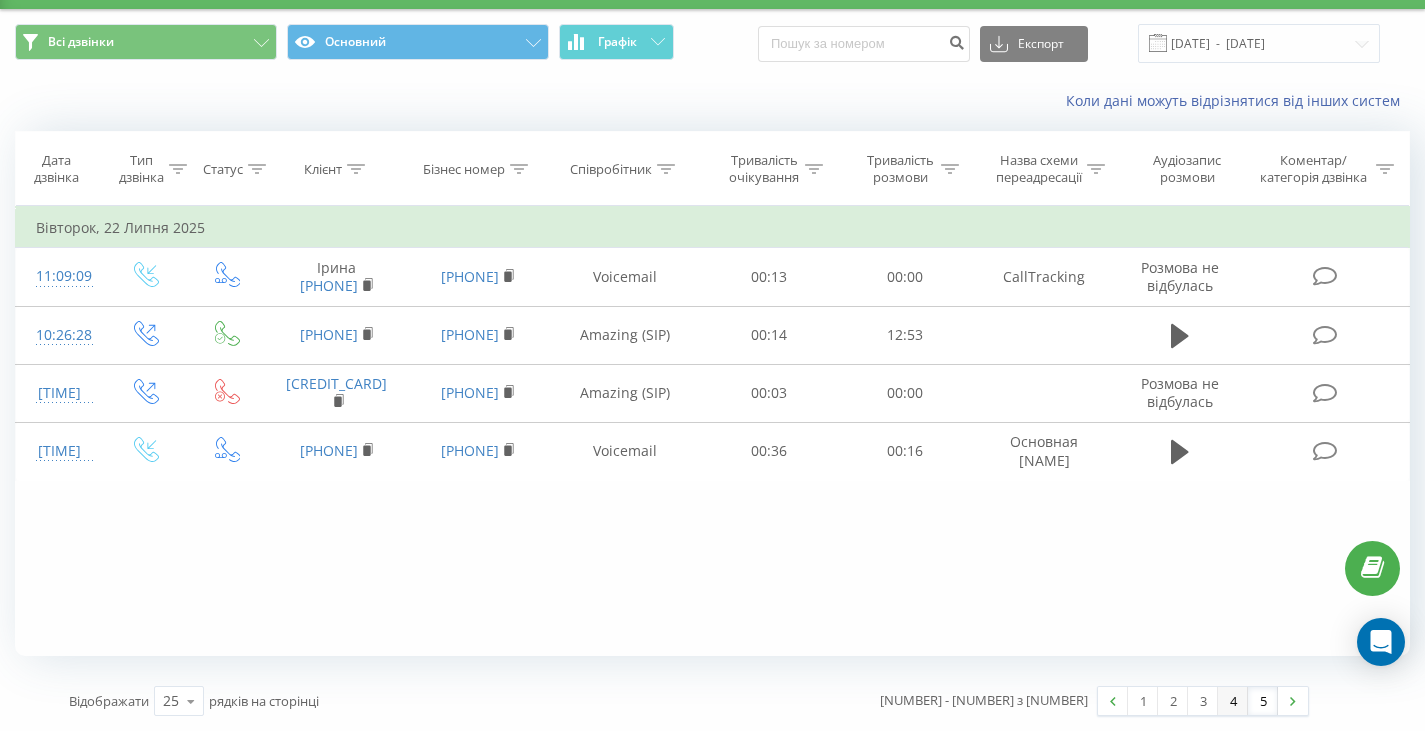 click on "4" at bounding box center [1233, 701] 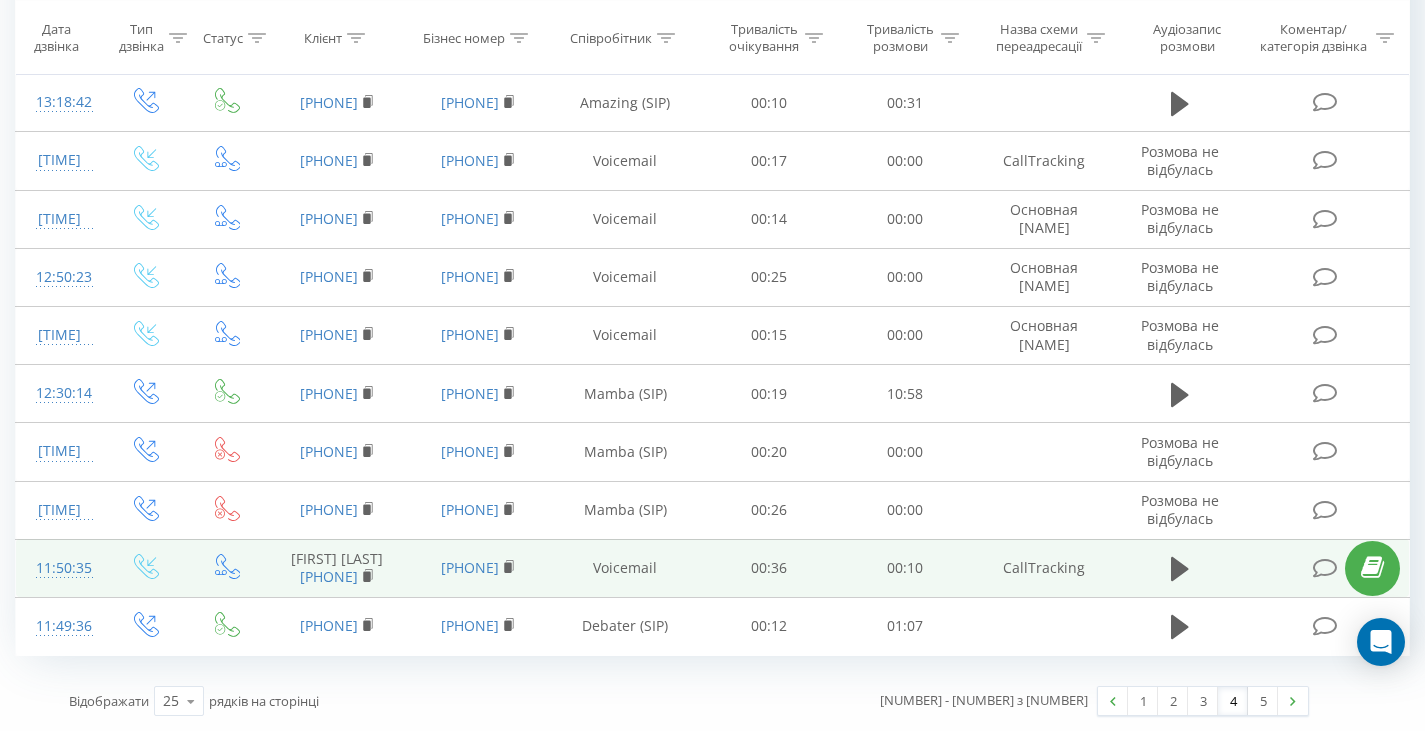 scroll, scrollTop: 1132, scrollLeft: 0, axis: vertical 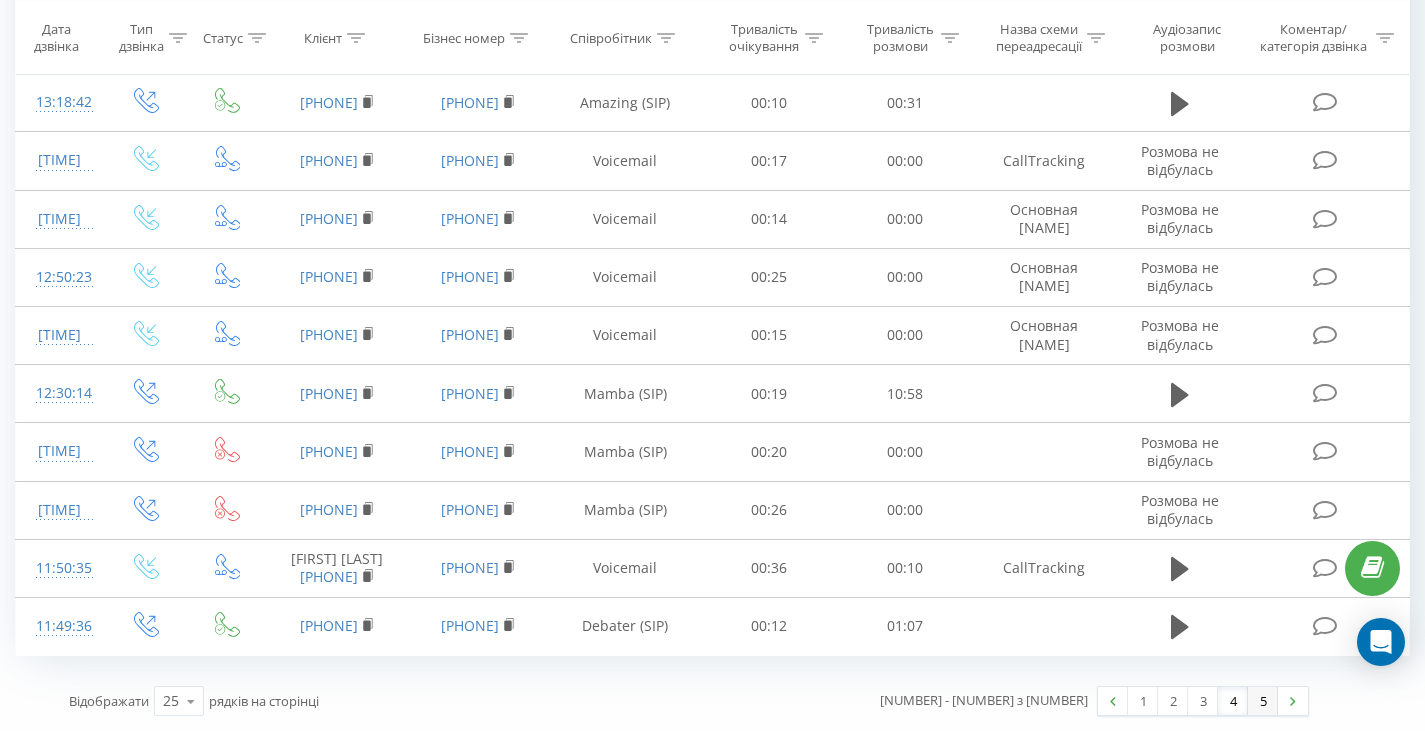 click on "5" at bounding box center (1263, 701) 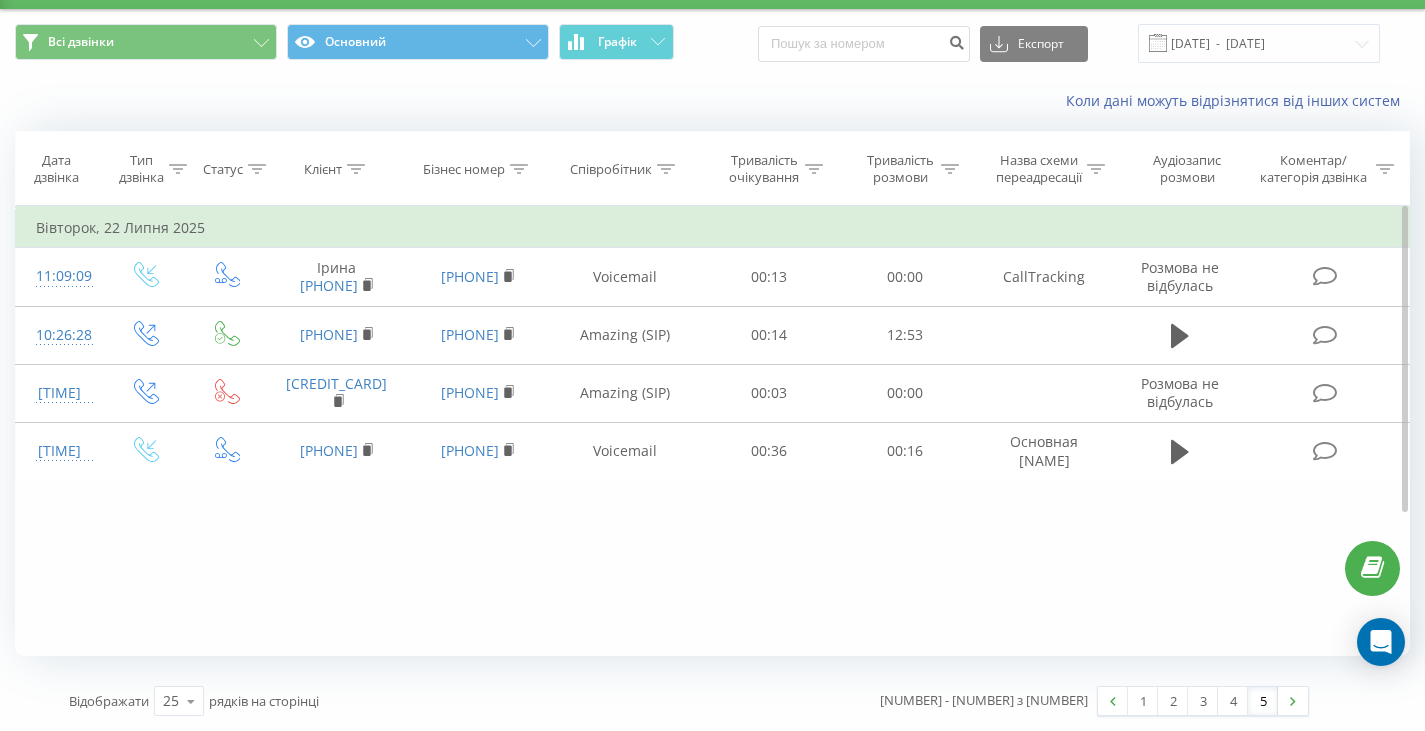 scroll, scrollTop: 51, scrollLeft: 0, axis: vertical 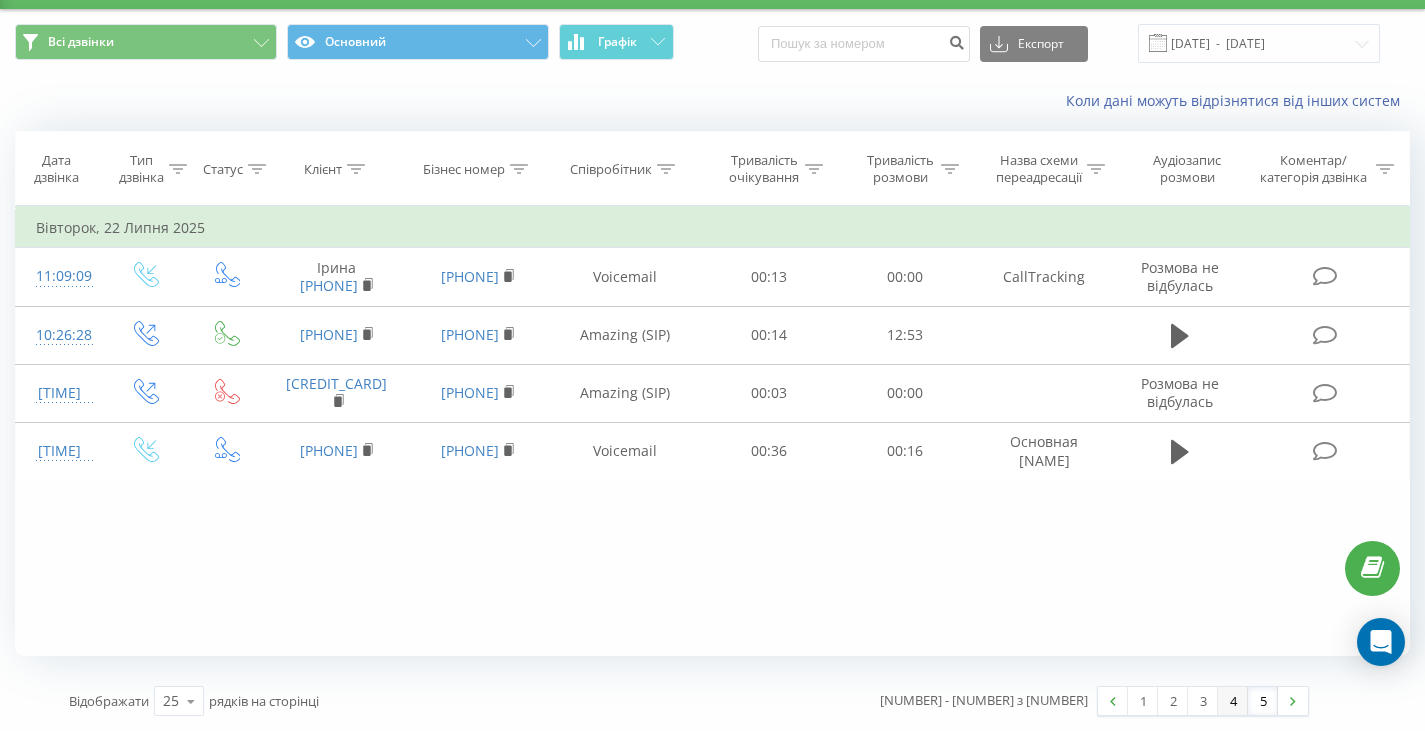 click on "4" at bounding box center (1233, 701) 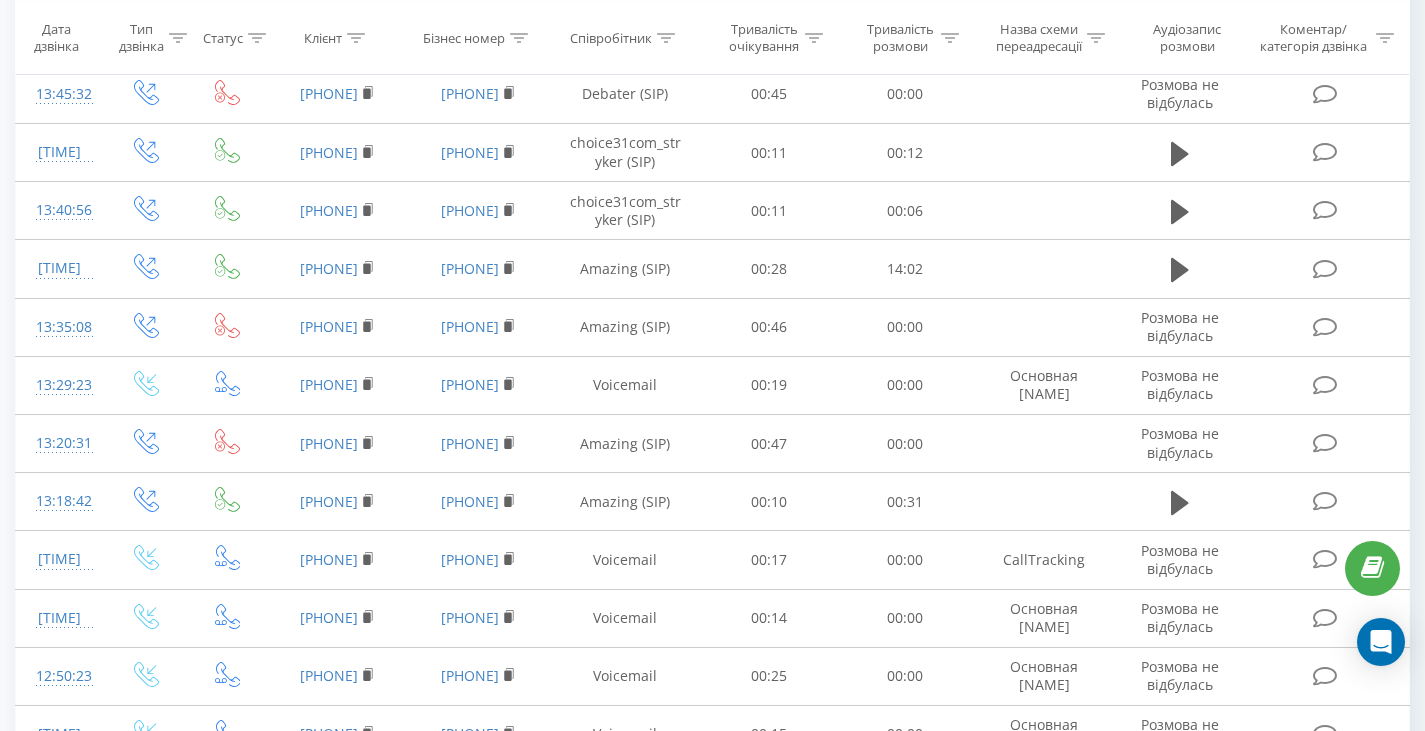 scroll, scrollTop: 1132, scrollLeft: 0, axis: vertical 